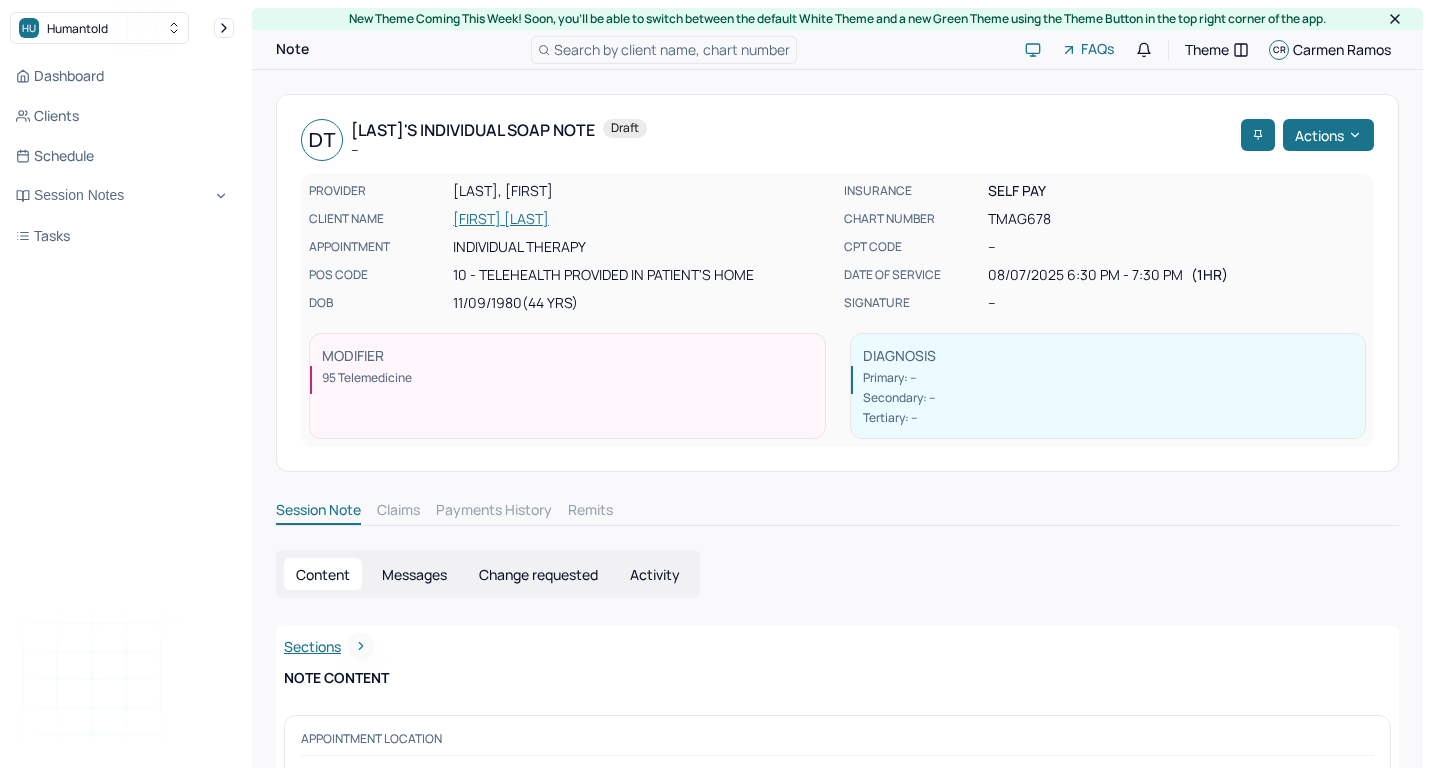 scroll, scrollTop: 0, scrollLeft: 0, axis: both 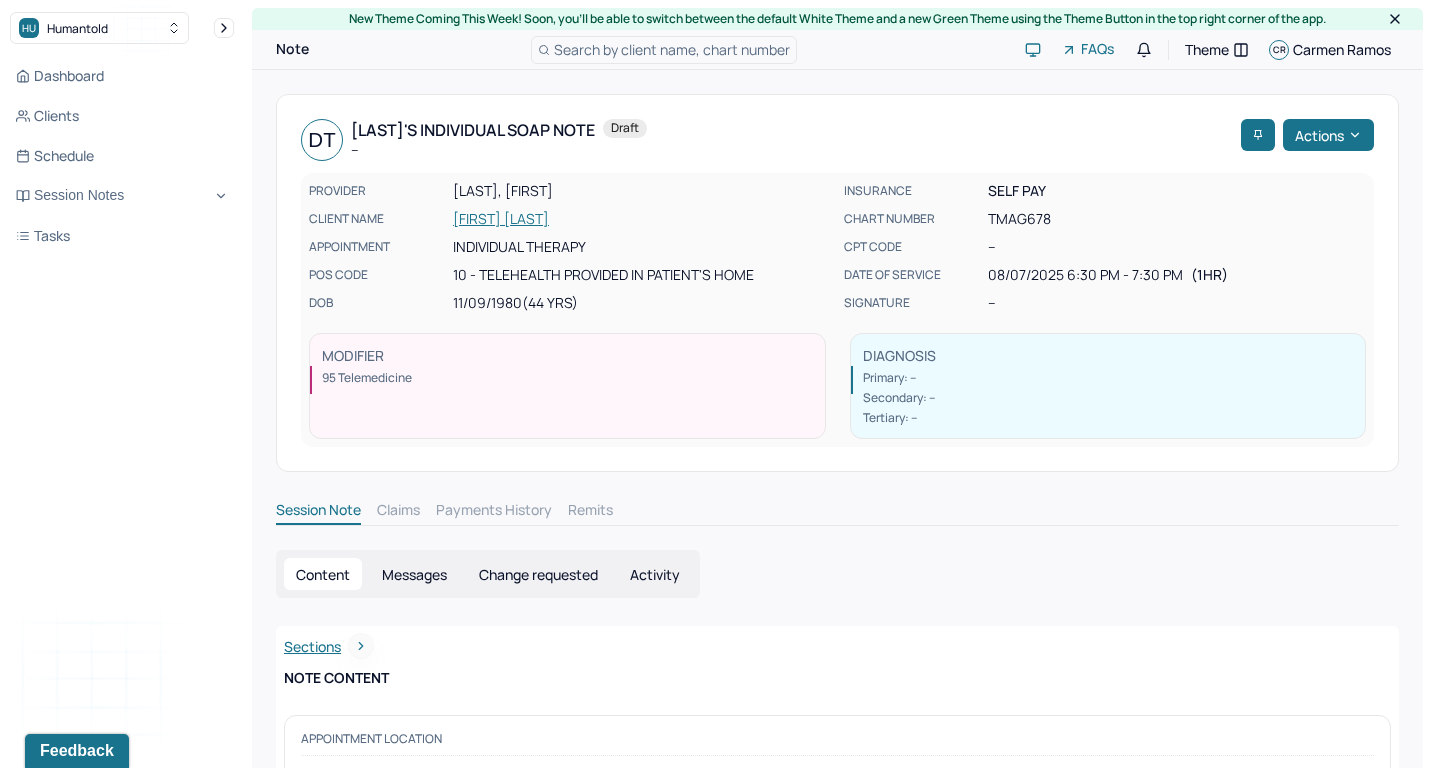 click on "Session Notes" at bounding box center [122, 196] 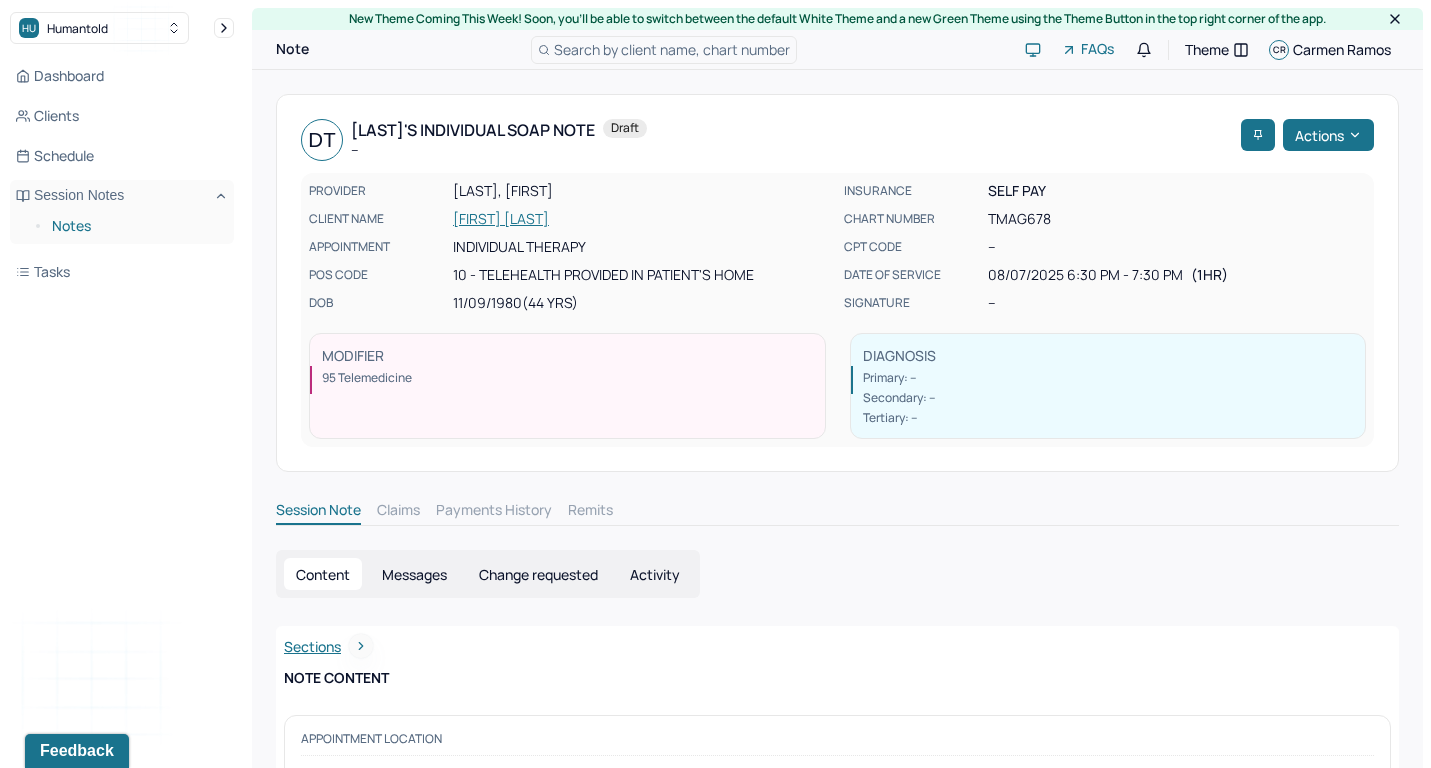 click on "Notes" at bounding box center (135, 226) 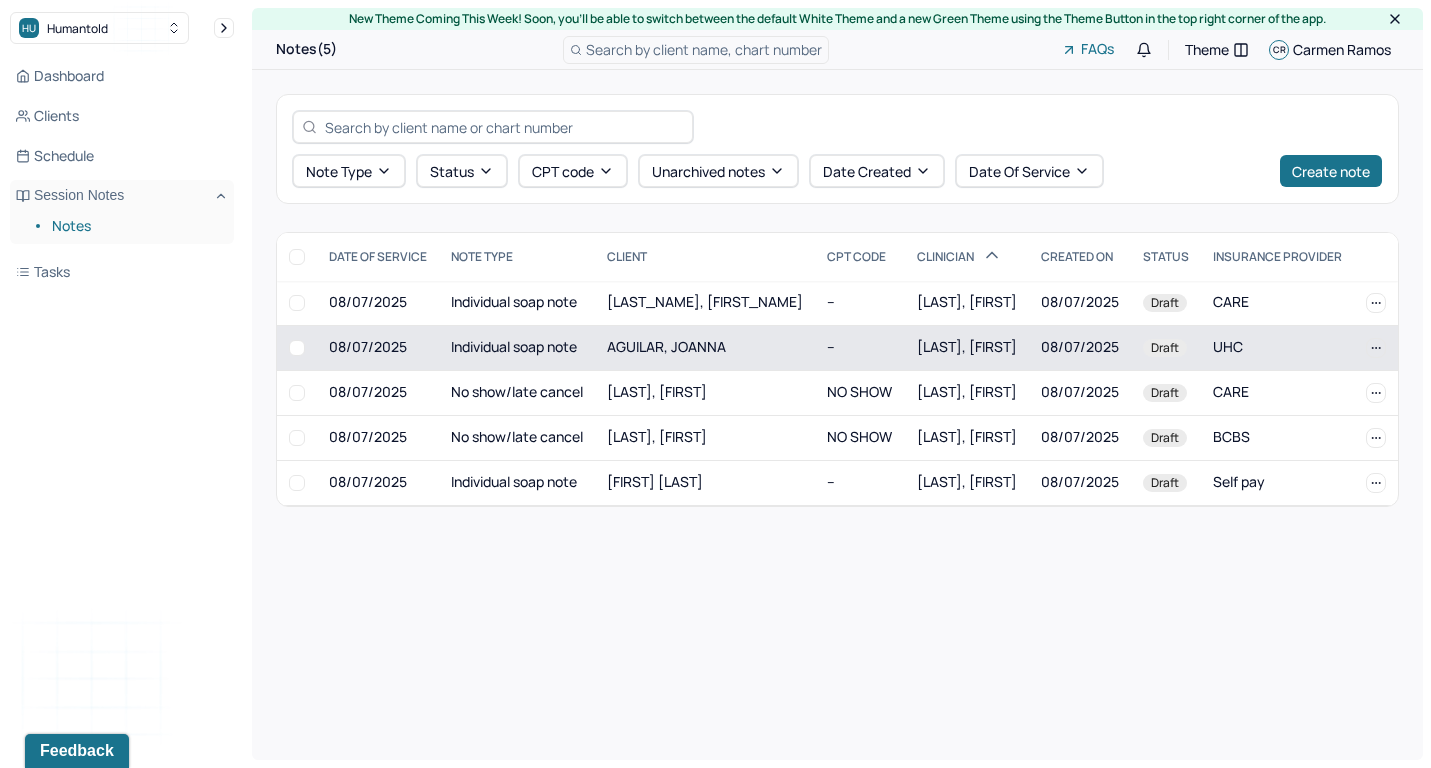 click on "AGUILAR, JOANNA" at bounding box center [666, 346] 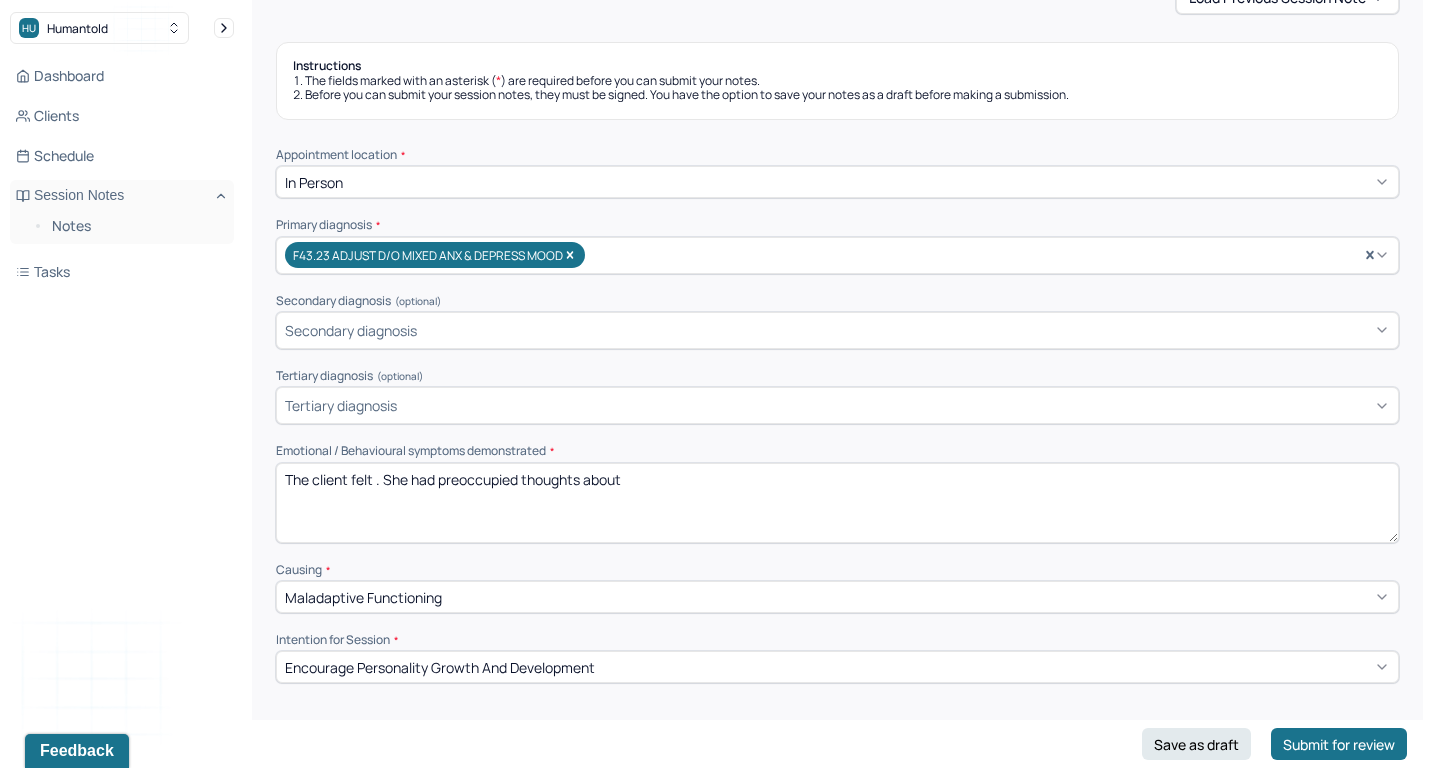 scroll, scrollTop: 367, scrollLeft: 0, axis: vertical 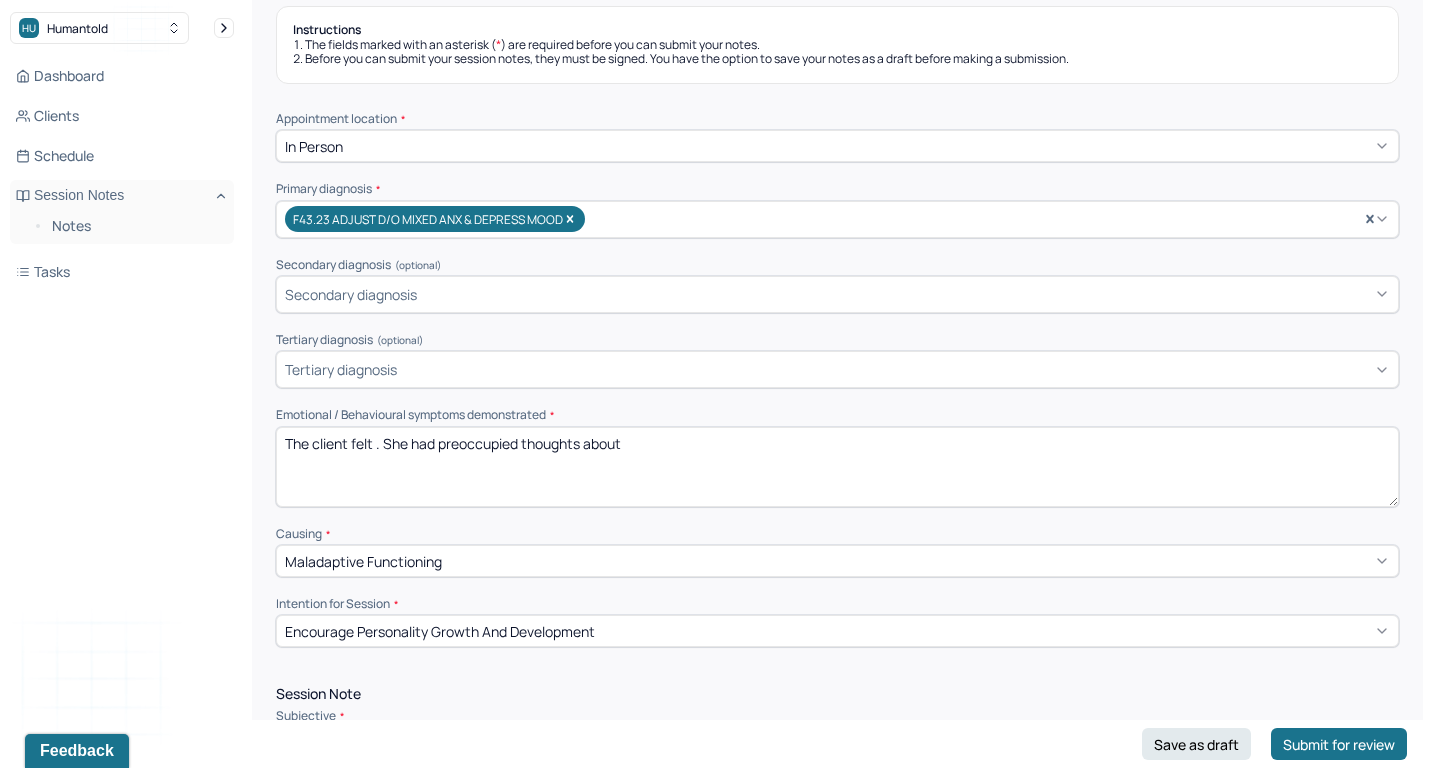 click on "Appointment location * In person Primary diagnosis * F43.23 ADJUST D/O MIXED ANX & DEPRESS MOOD Secondary diagnosis (optional) Secondary diagnosis Tertiary diagnosis (optional) Tertiary diagnosis Emotional / Behavioural symptoms demonstrated * The client felt . She had preoccupied thoughts about Causing * Maladaptive Functioning Intention for Session * Encourage personality growth and development" at bounding box center (837, 380) 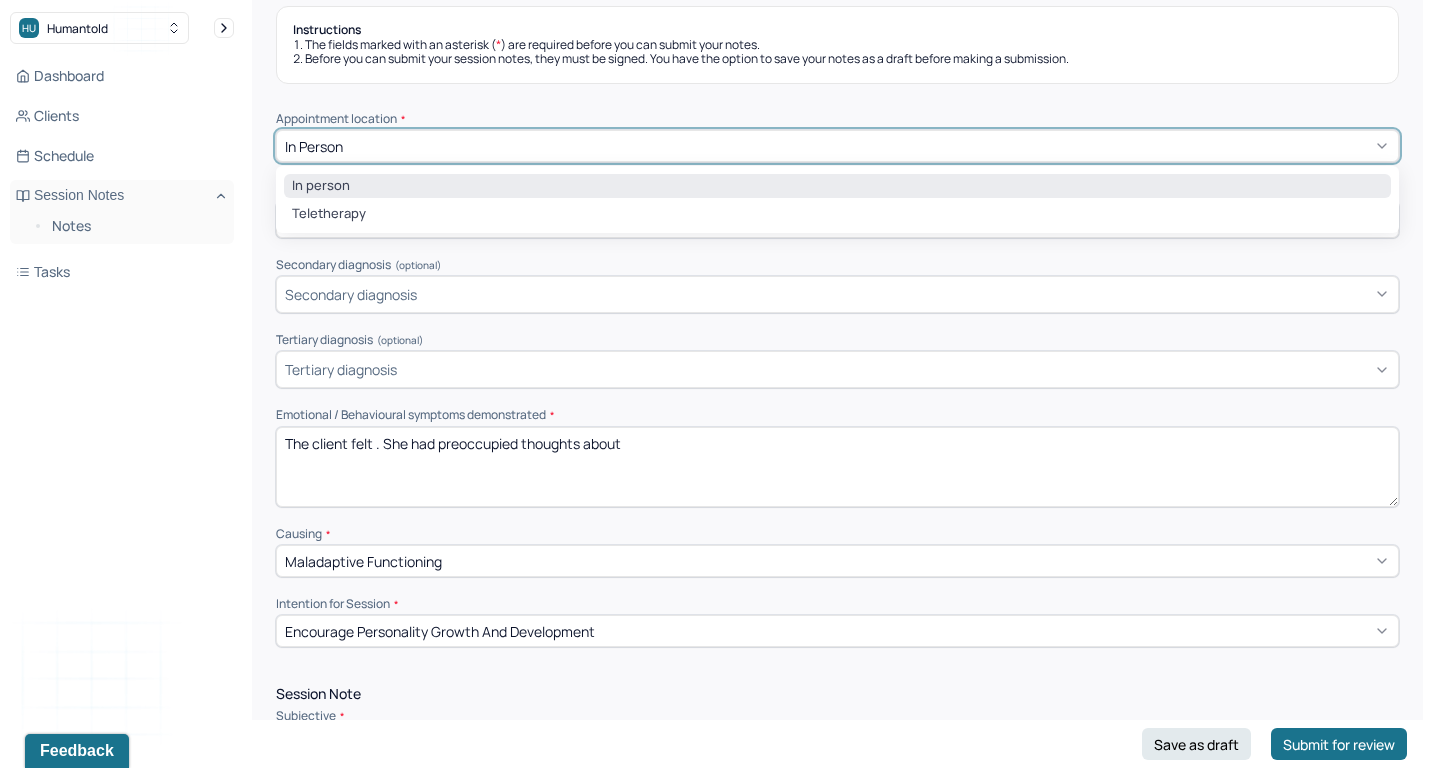 click on "In person" at bounding box center (837, 146) 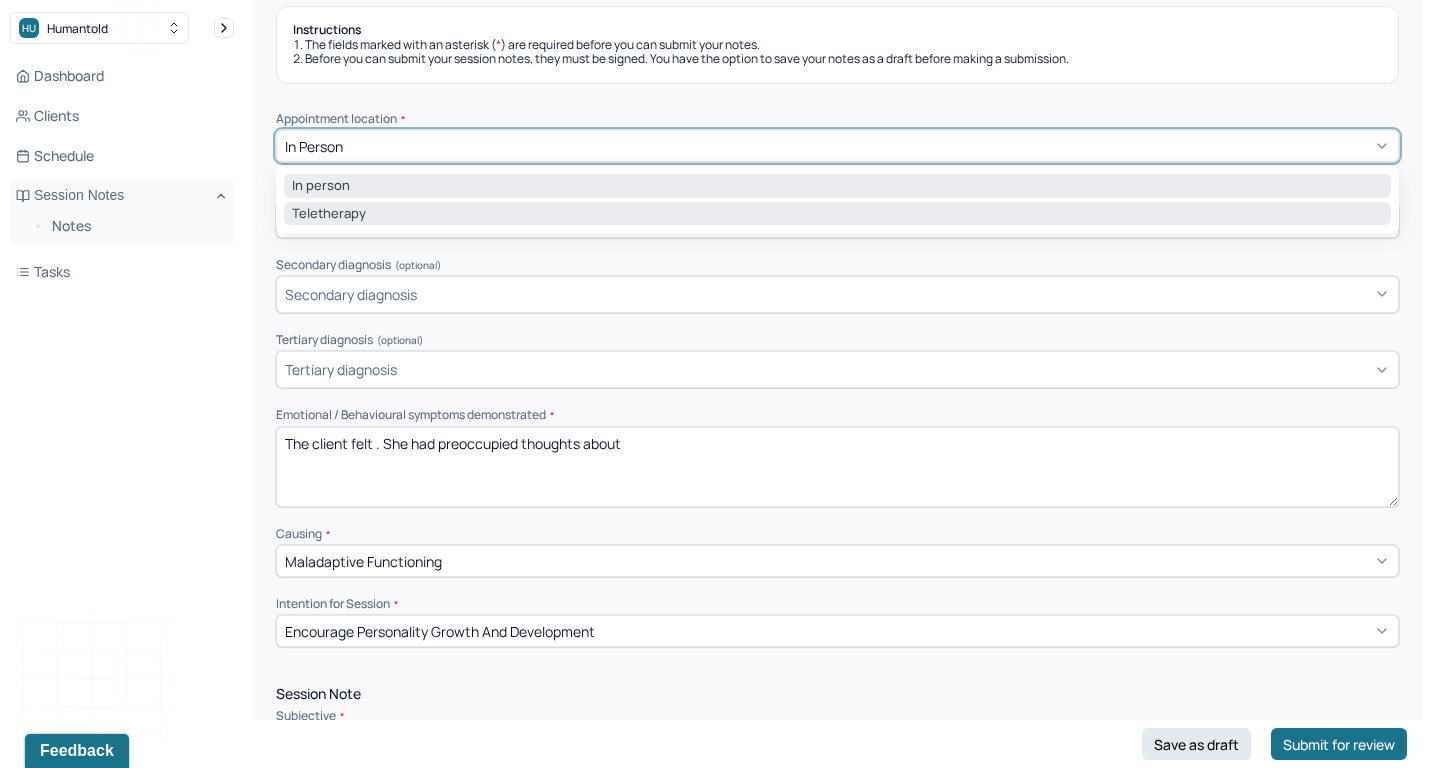 click on "Teletherapy" at bounding box center (837, 214) 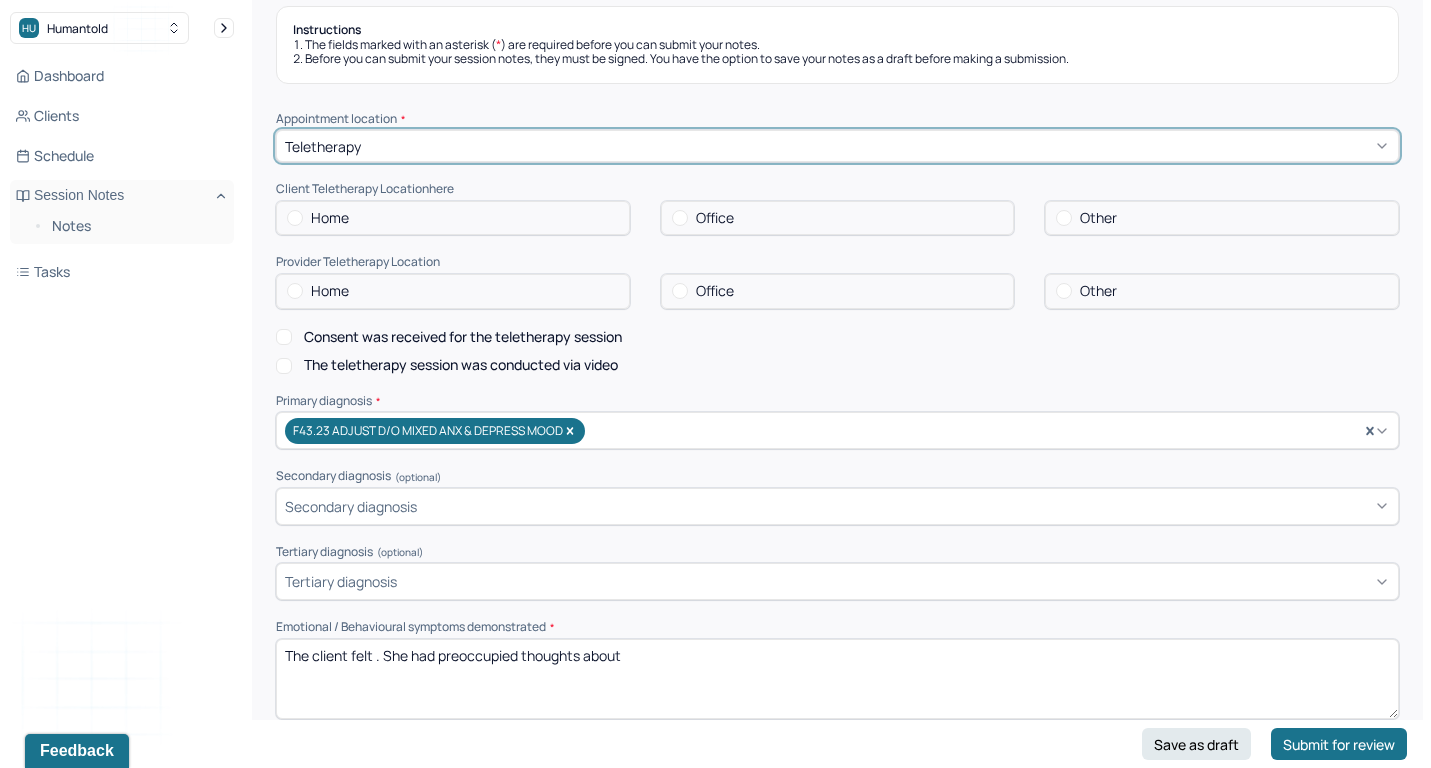 click on "Home" at bounding box center [453, 218] 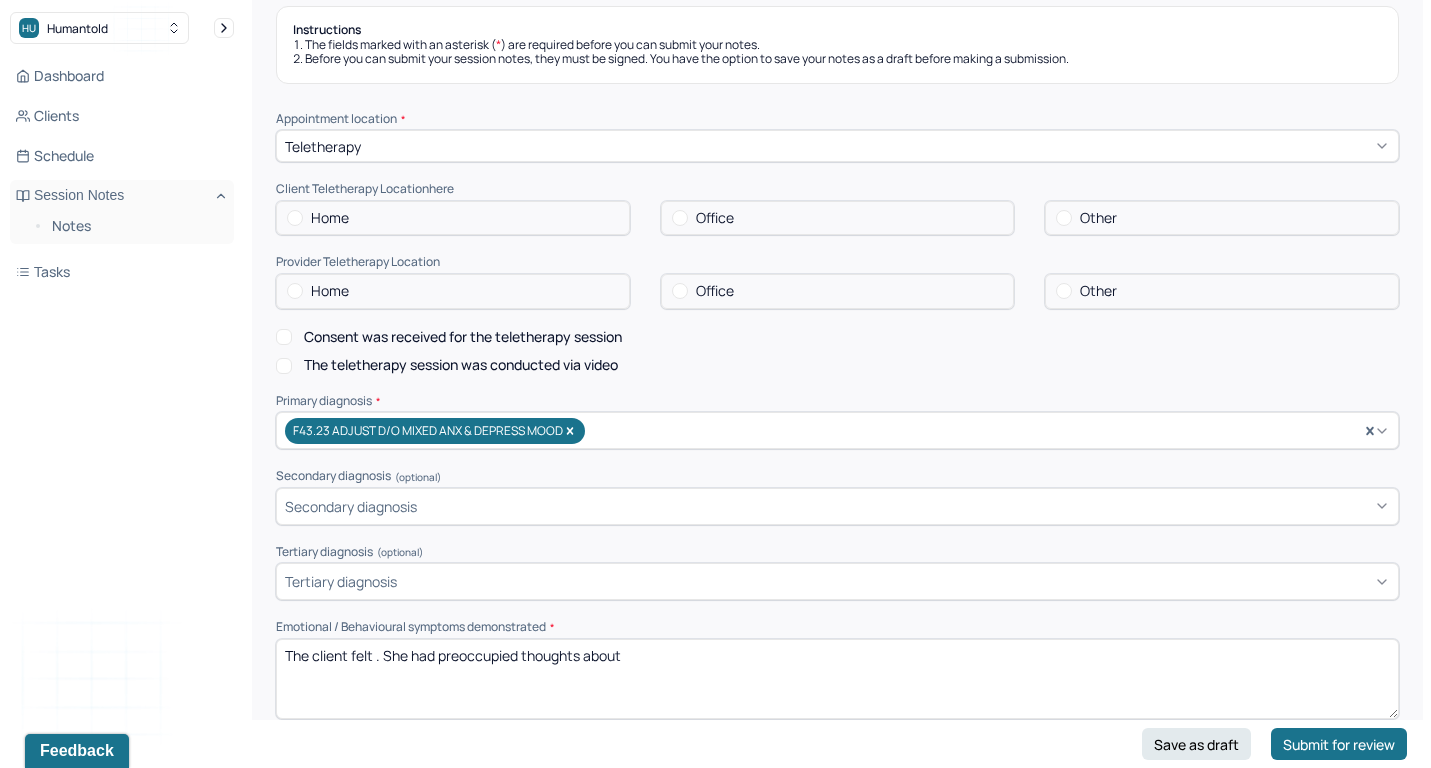 click on "Home" at bounding box center [453, 218] 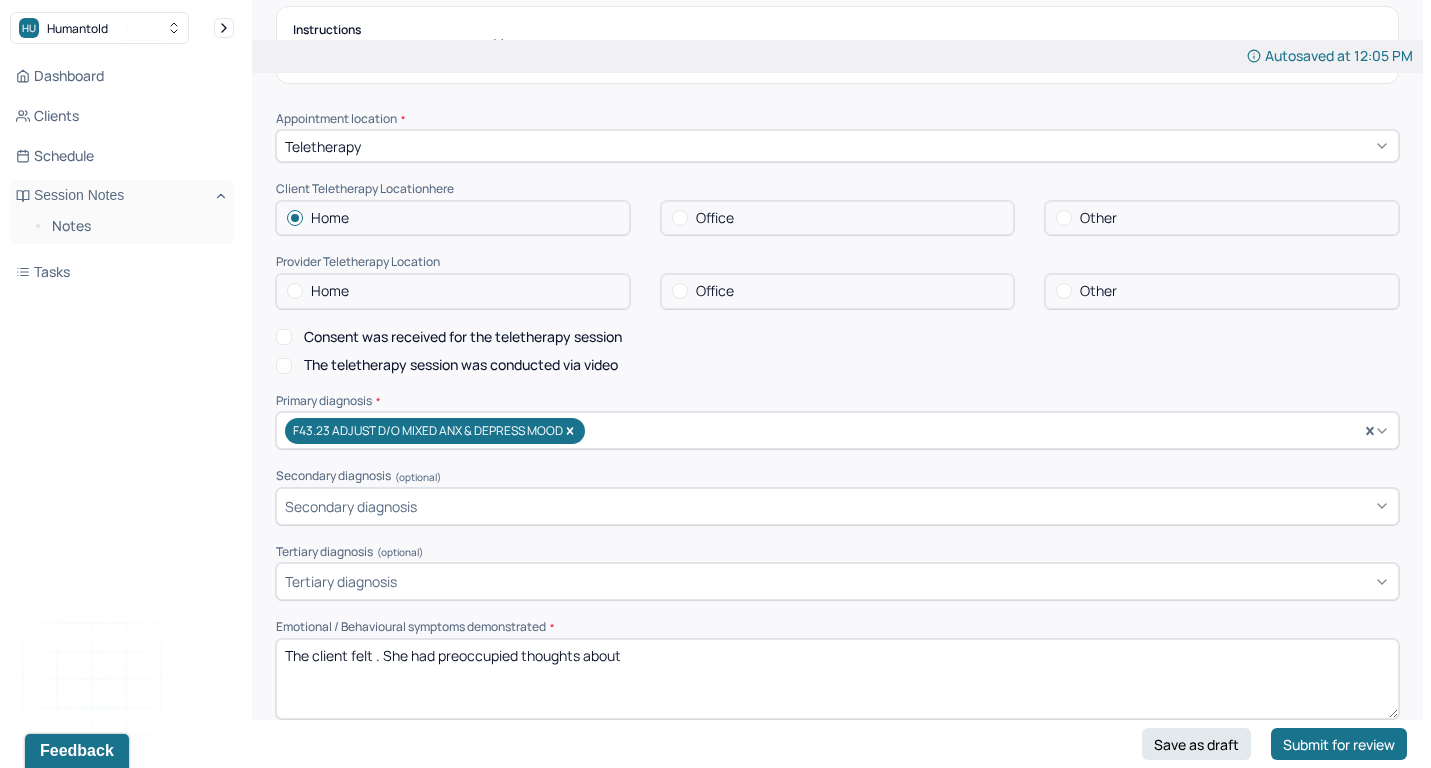 click on "Office" at bounding box center (715, 291) 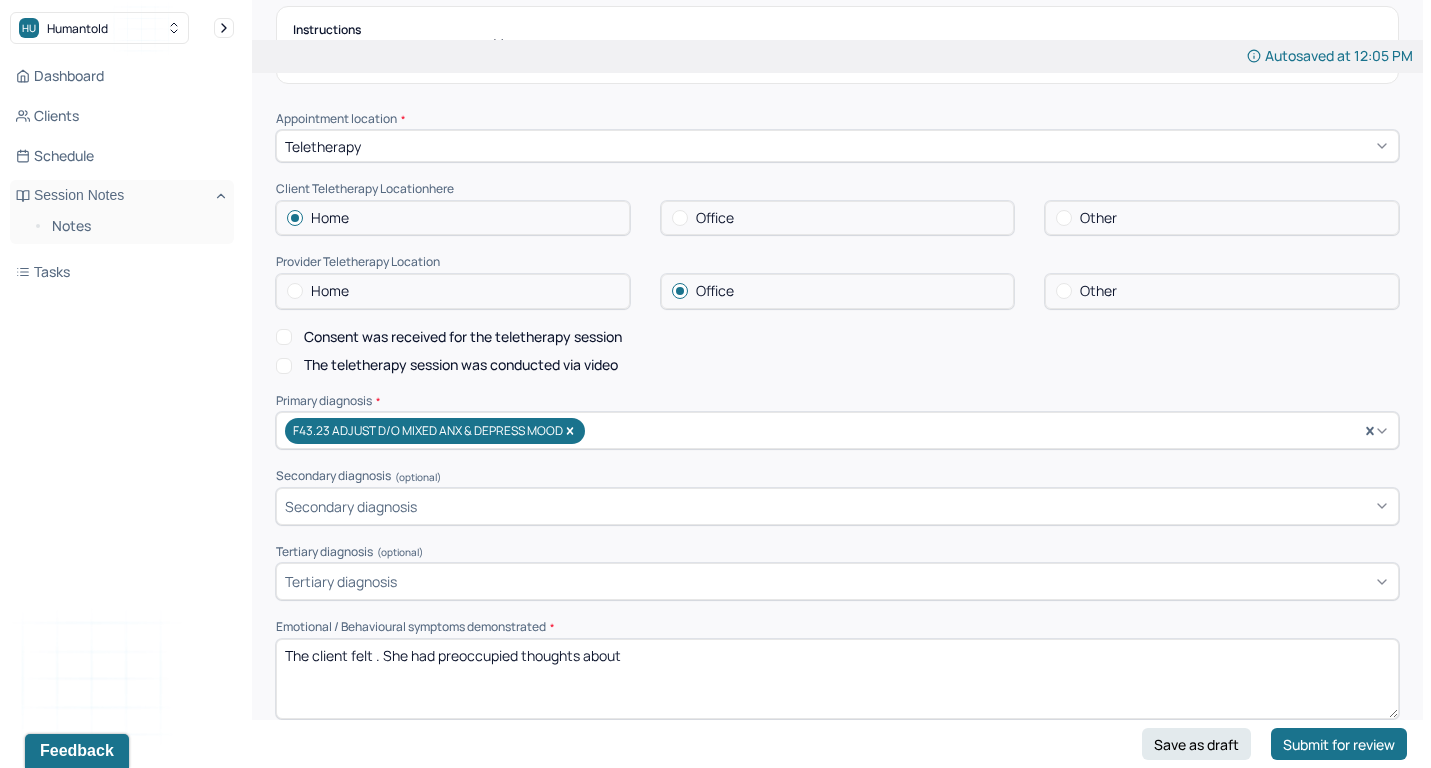 click on "Consent was received for the teletherapy session The teletherapy session was conducted via video" at bounding box center (837, 352) 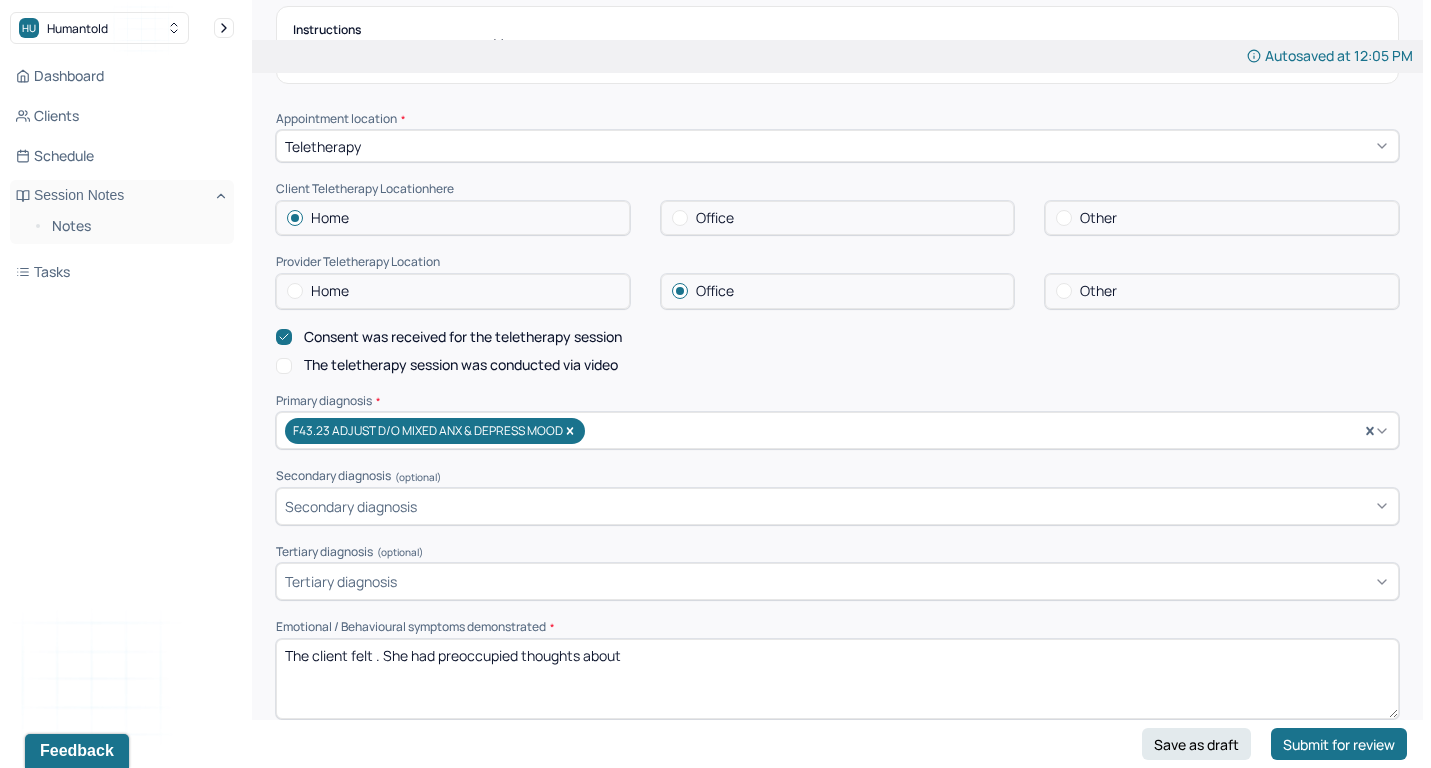 click on "The teletherapy session was conducted via video" at bounding box center (461, 365) 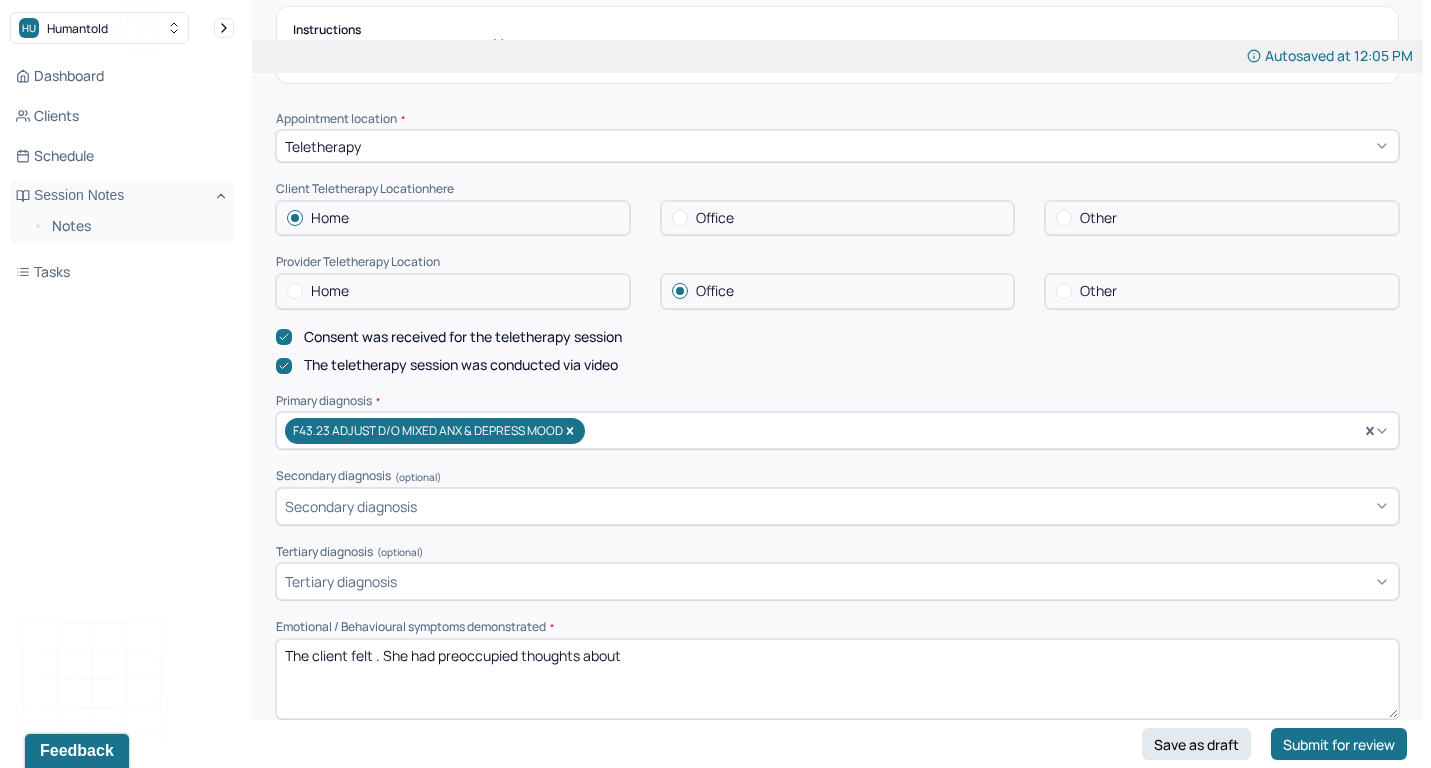 click on "The client felt . She had preoccupied thoughts about" at bounding box center (837, 679) 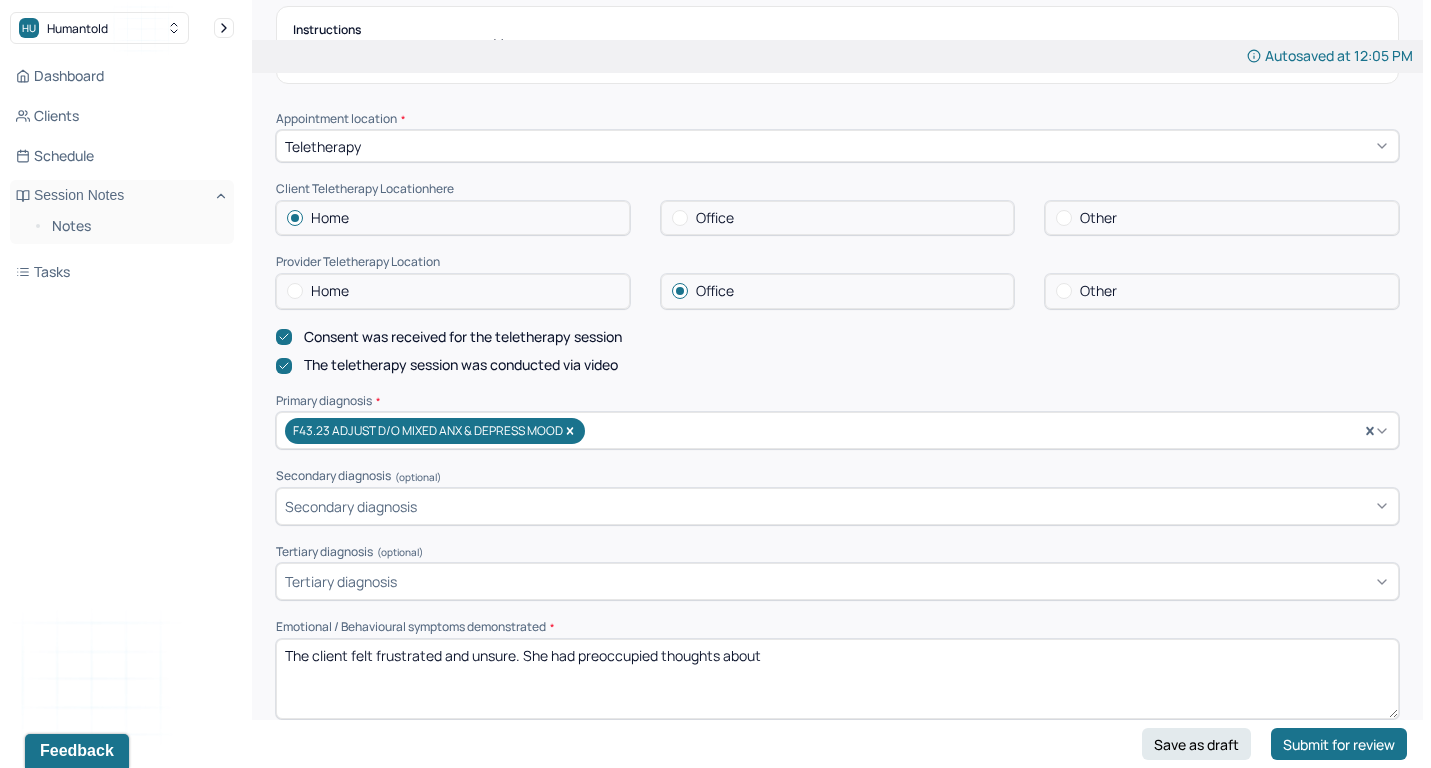 click on "The client felt . She had preoccupied thoughts about" at bounding box center [837, 679] 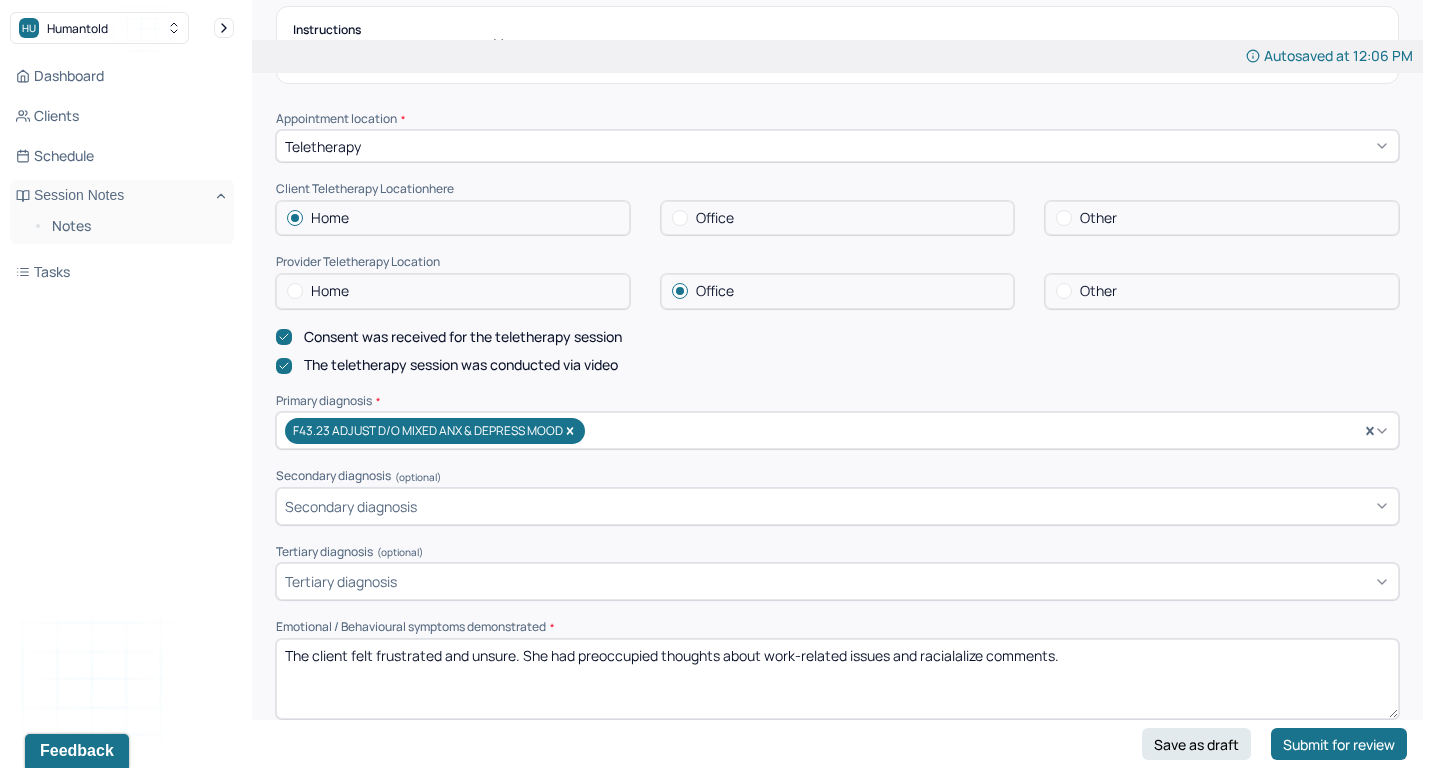 click on "The client felt frustrated and unsure. She had preoccupied thoughts about" at bounding box center (837, 679) 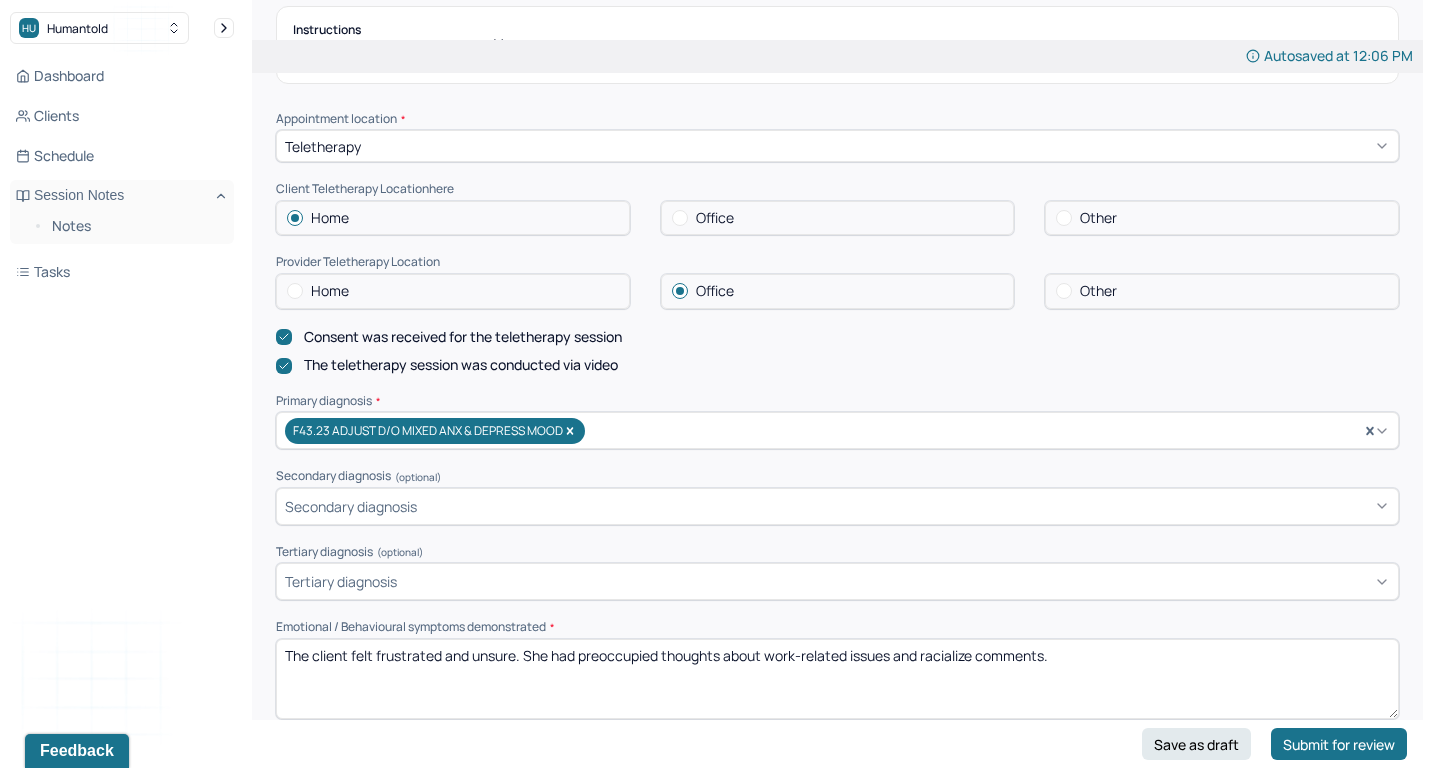 click on "The client felt frustrated and unsure. She had preoccupied thoughts about work-related issues and racialalize comments." at bounding box center [837, 679] 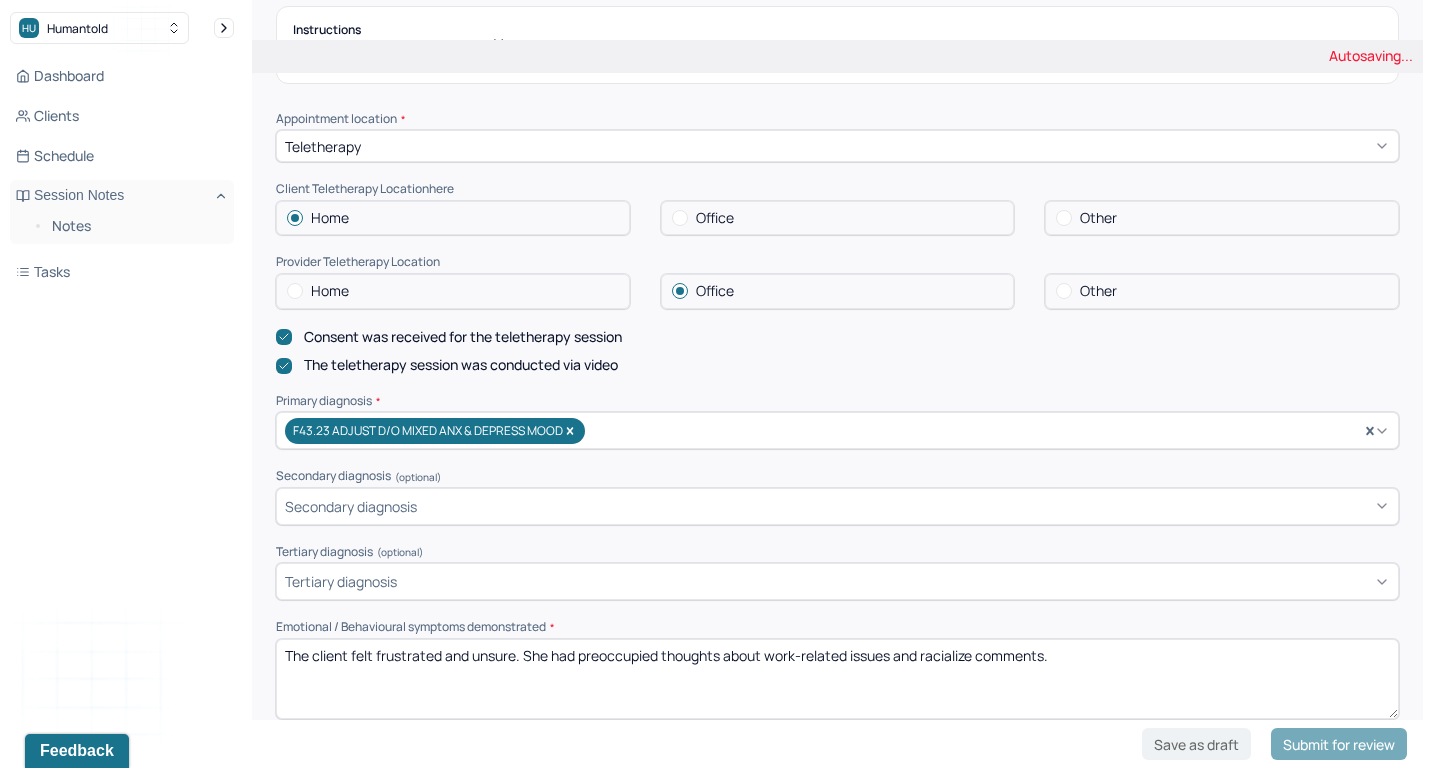 click on "The client felt frustrated and unsure. She had preoccupied thoughts about work-related issues and racialalize comments." at bounding box center (837, 679) 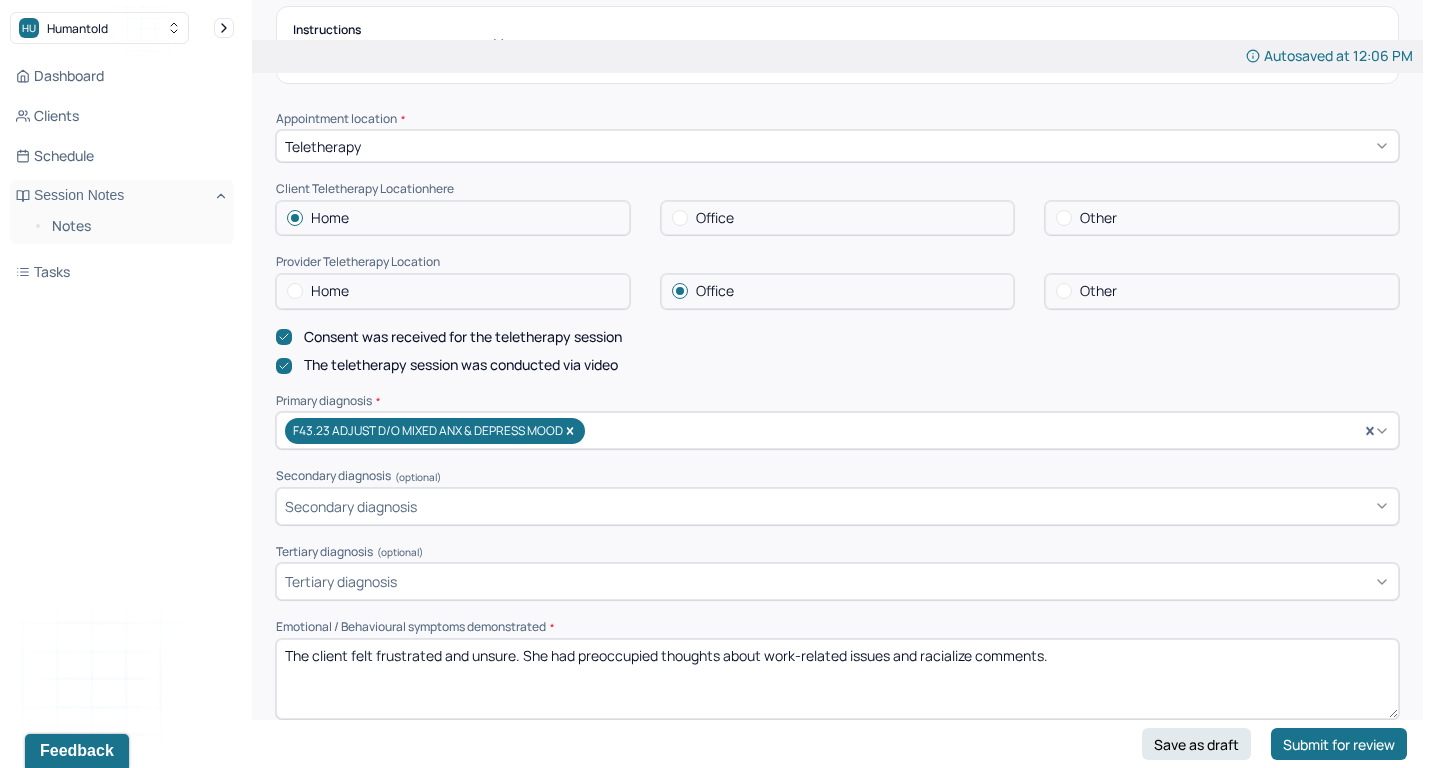 click on "The client felt frustrated and unsure. She had preoccupied thoughts about work-related issues and racialize comments." at bounding box center (837, 679) 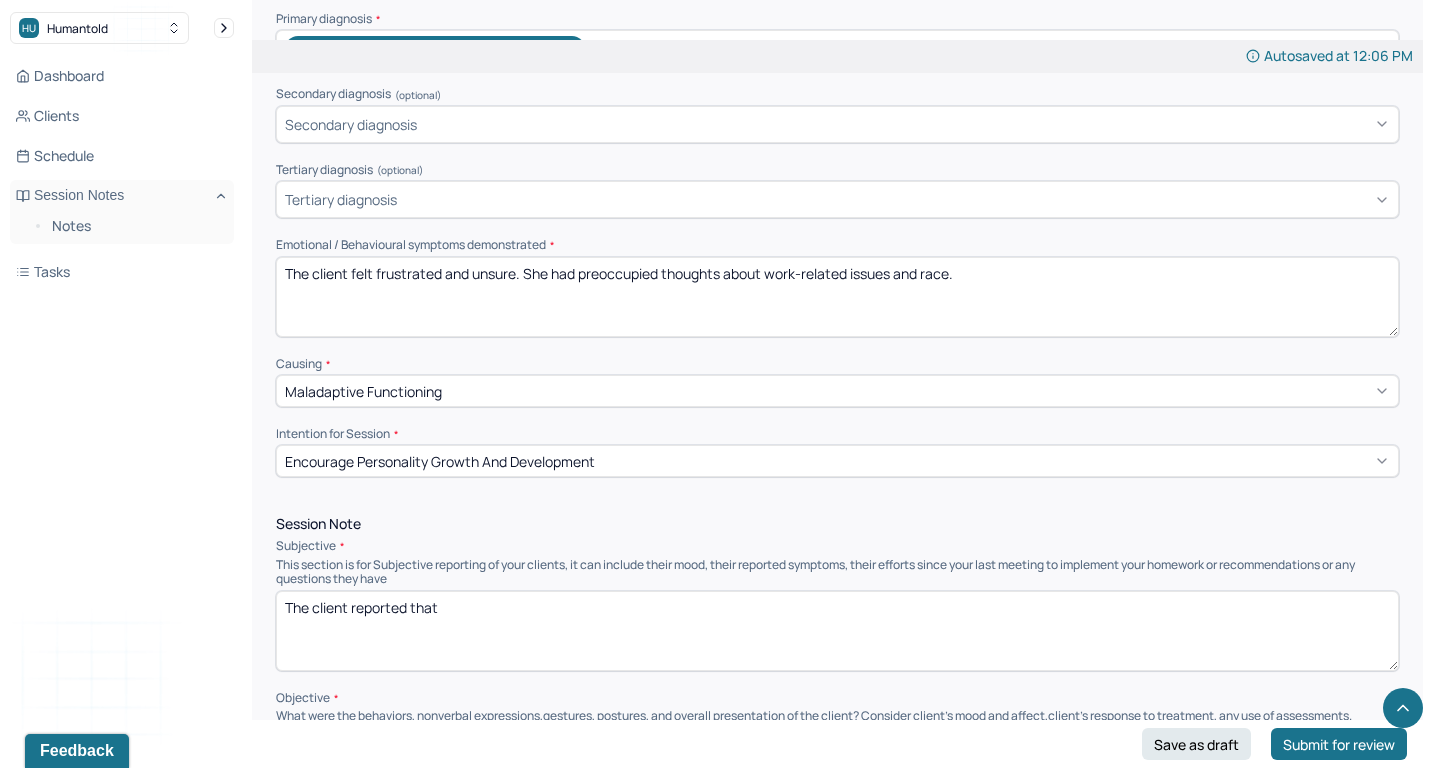 scroll, scrollTop: 799, scrollLeft: 0, axis: vertical 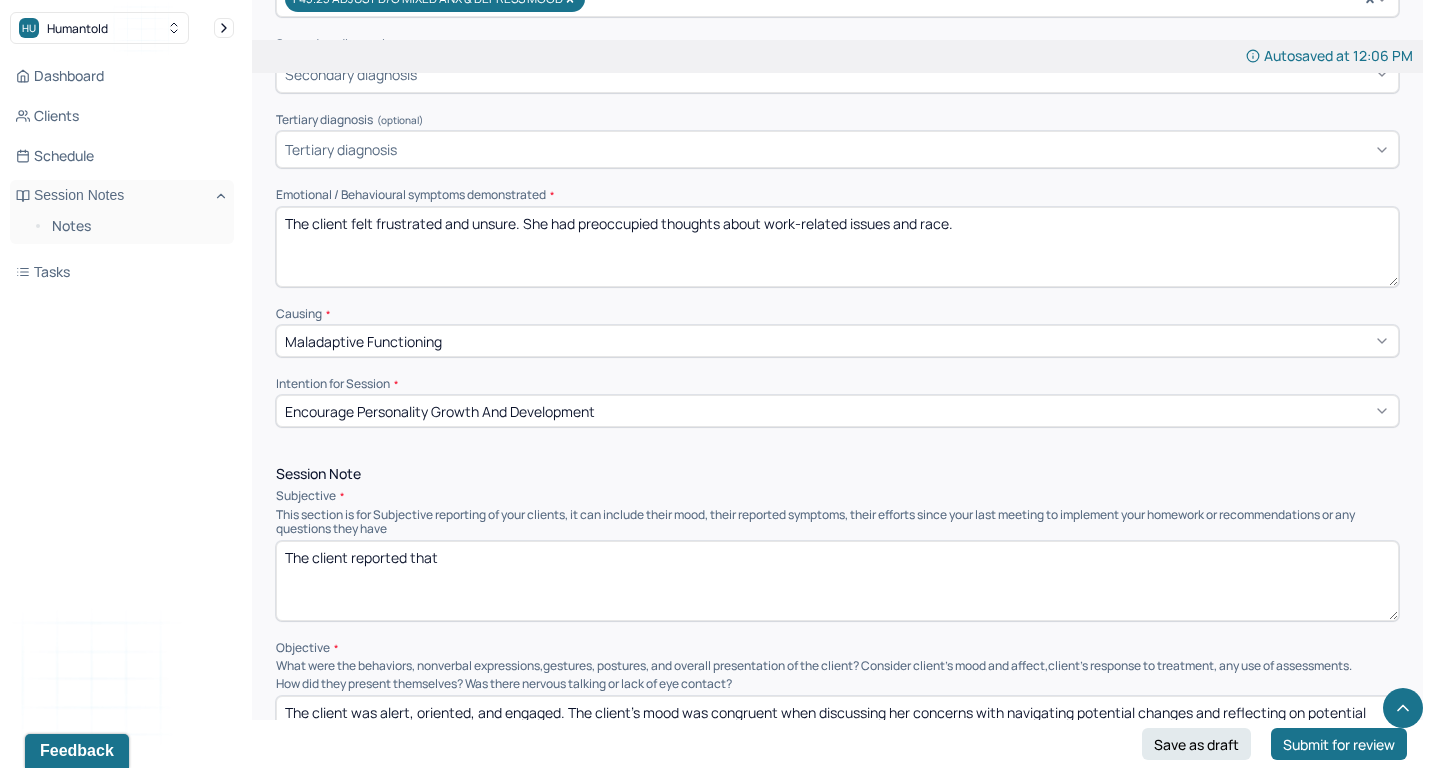 type on "The client felt frustrated and unsure. She had preoccupied thoughts about work-related issues and race." 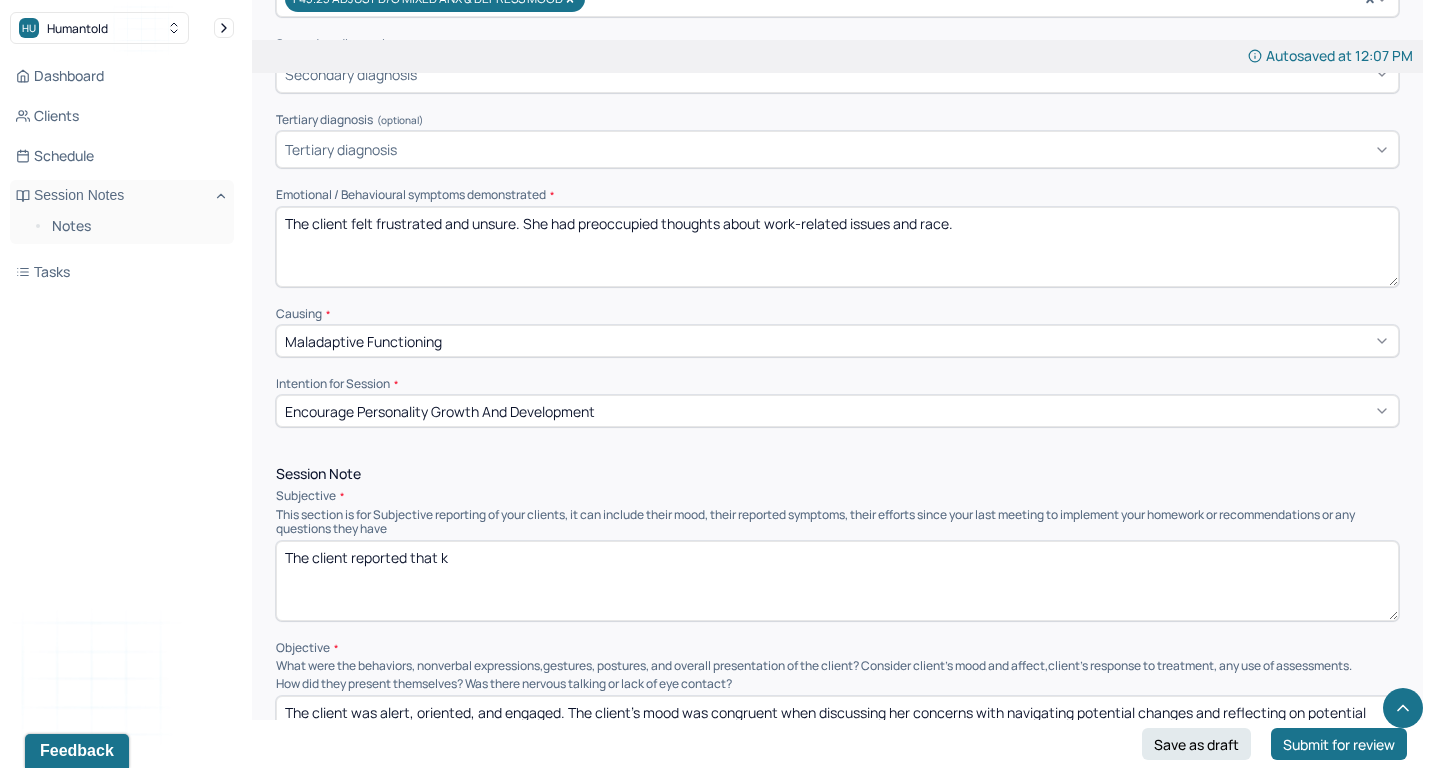 click on "The client reported that k" at bounding box center [837, 581] 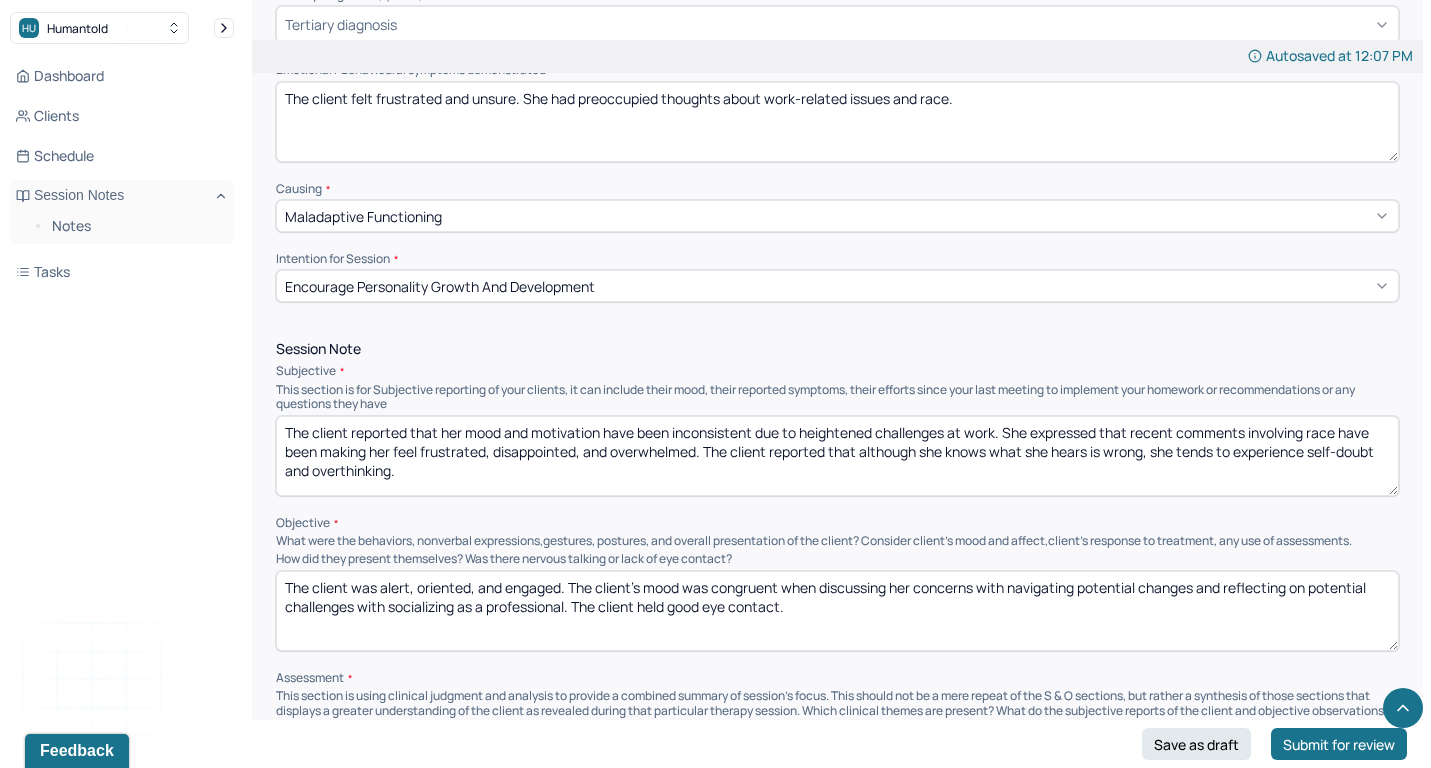 scroll, scrollTop: 935, scrollLeft: 0, axis: vertical 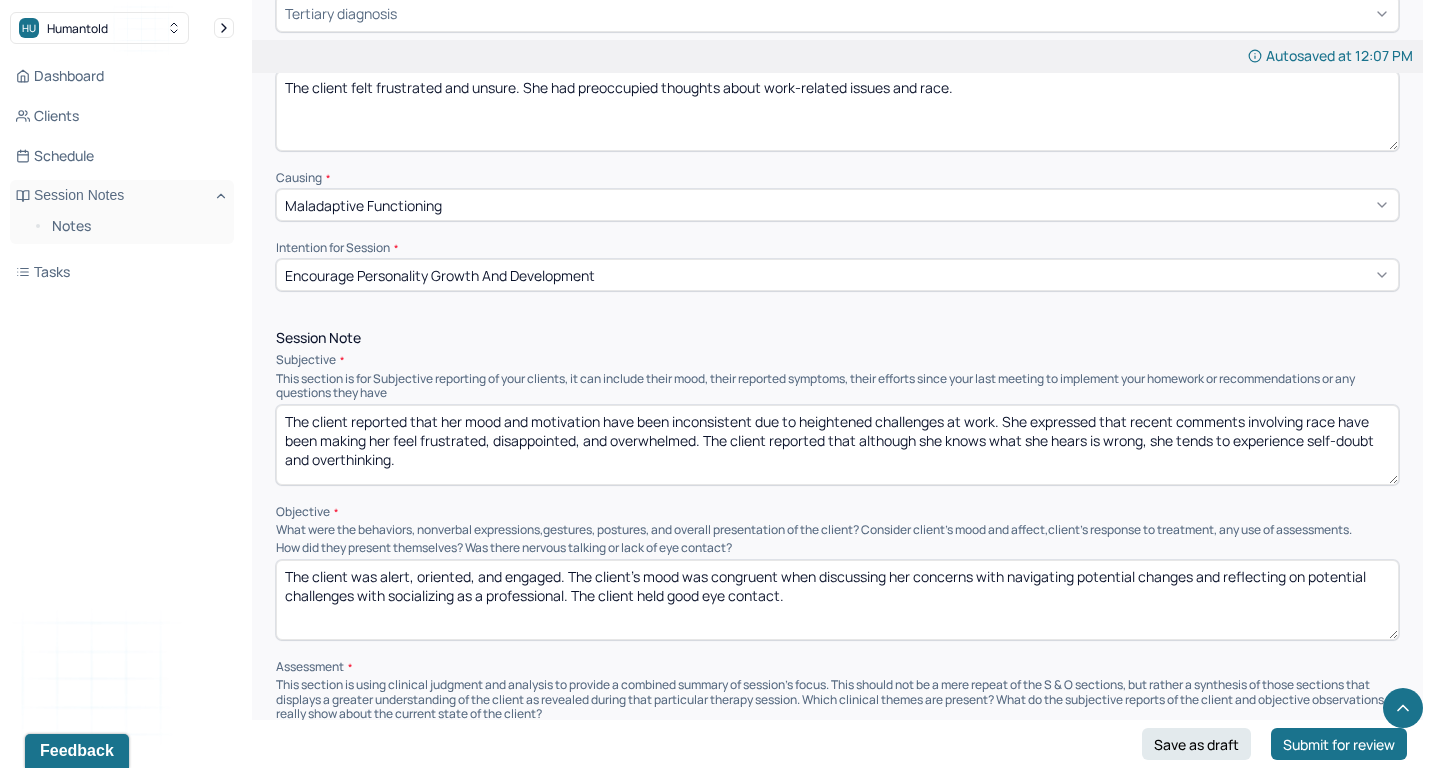 type on "The client reported that her mood and motivation have been inconsistent due to heightened challenges at work. She expressed that recent comments involving race have been making her feel frustrated, disappointed, and overwhelmed. The client reported that although she knows what she hears is wrong, she tends to experience self-doubt and overthinking." 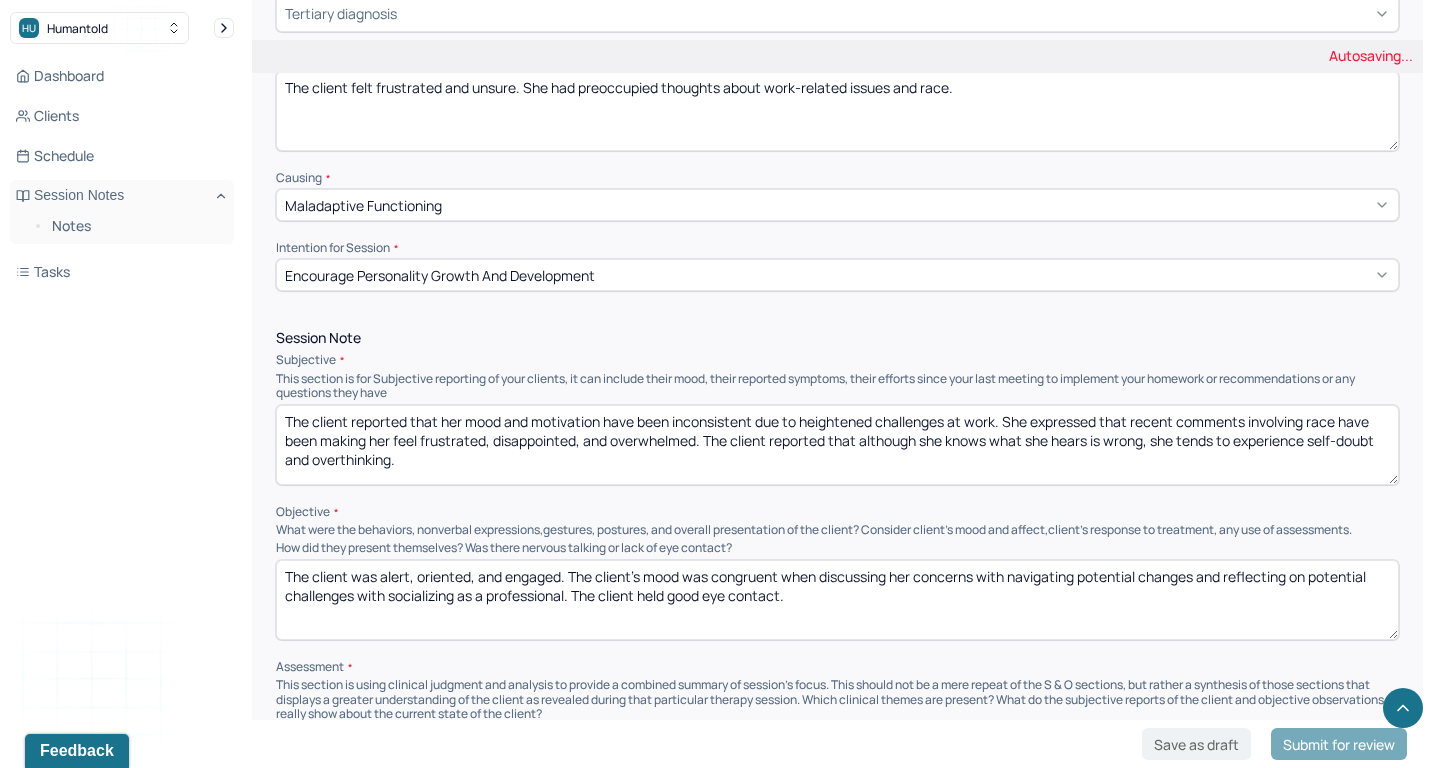 click on "The client was alert, oriented, and engaged. The client's mood was congruent when discussing her concerns with navigating potential changes and reflecting on potential challenges with socializing as a professional. The client held good eye contact." at bounding box center [837, 600] 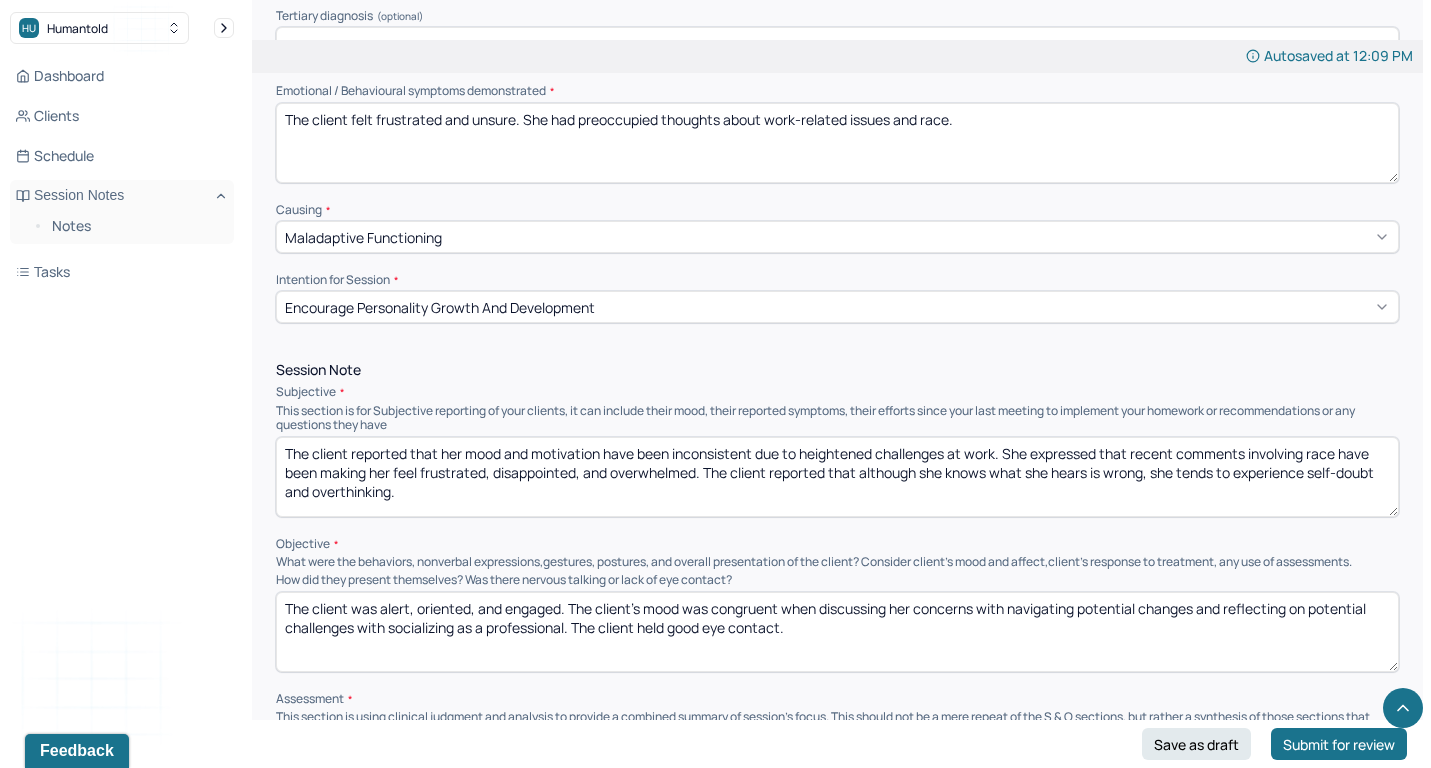 scroll, scrollTop: 1046, scrollLeft: 0, axis: vertical 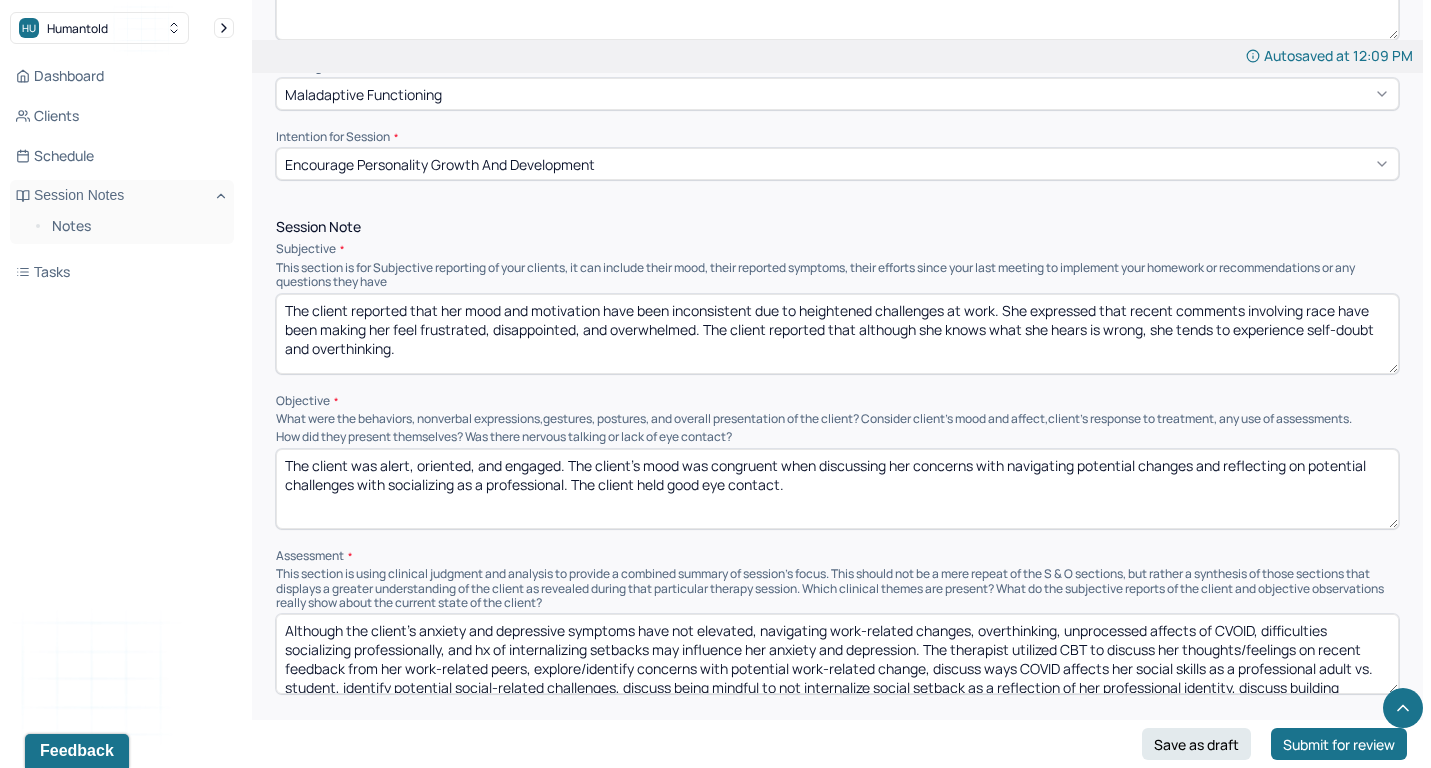 paste on "and predominantly frustrated and disappointed when reflecting on work-related issues, processing her emotions, and discussing her experiences with racialized comments" 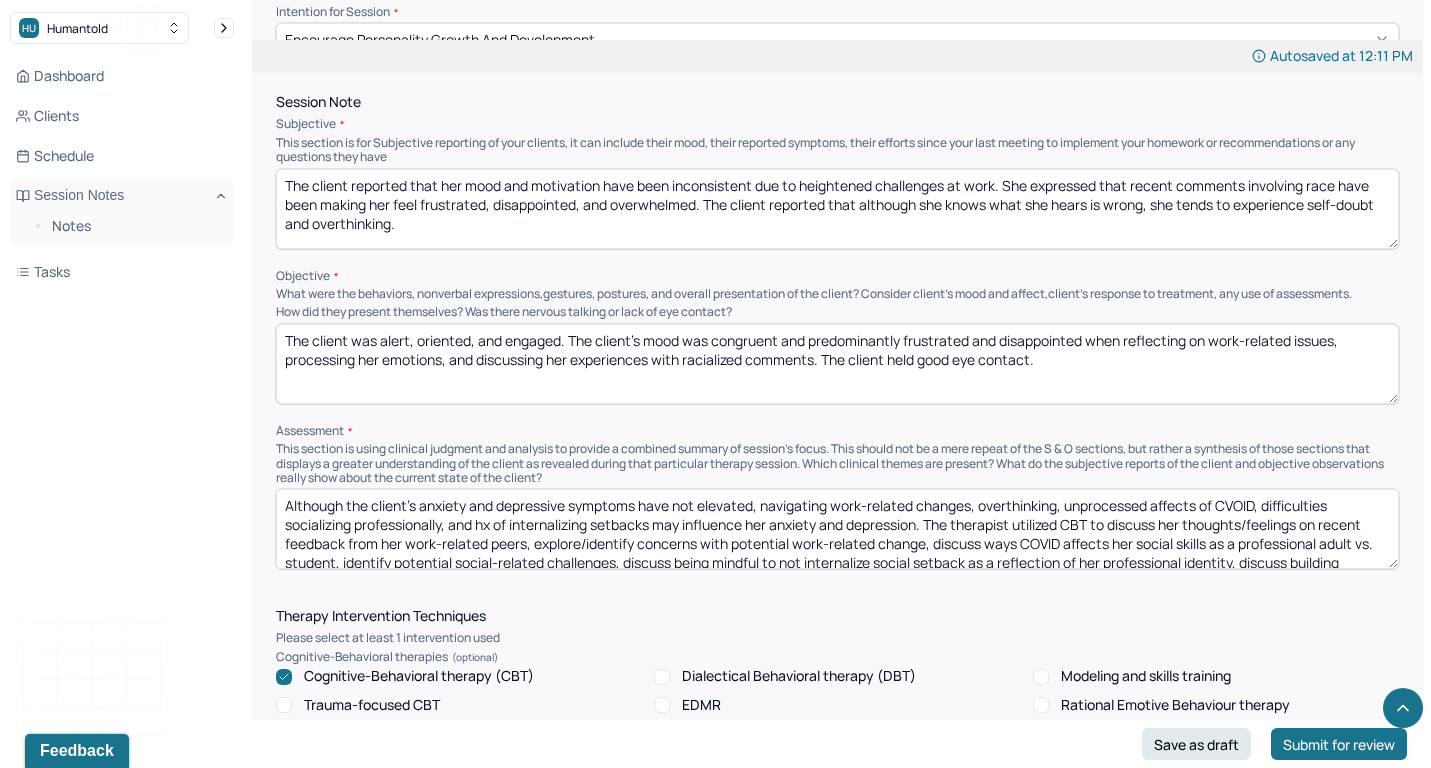 scroll, scrollTop: 1182, scrollLeft: 0, axis: vertical 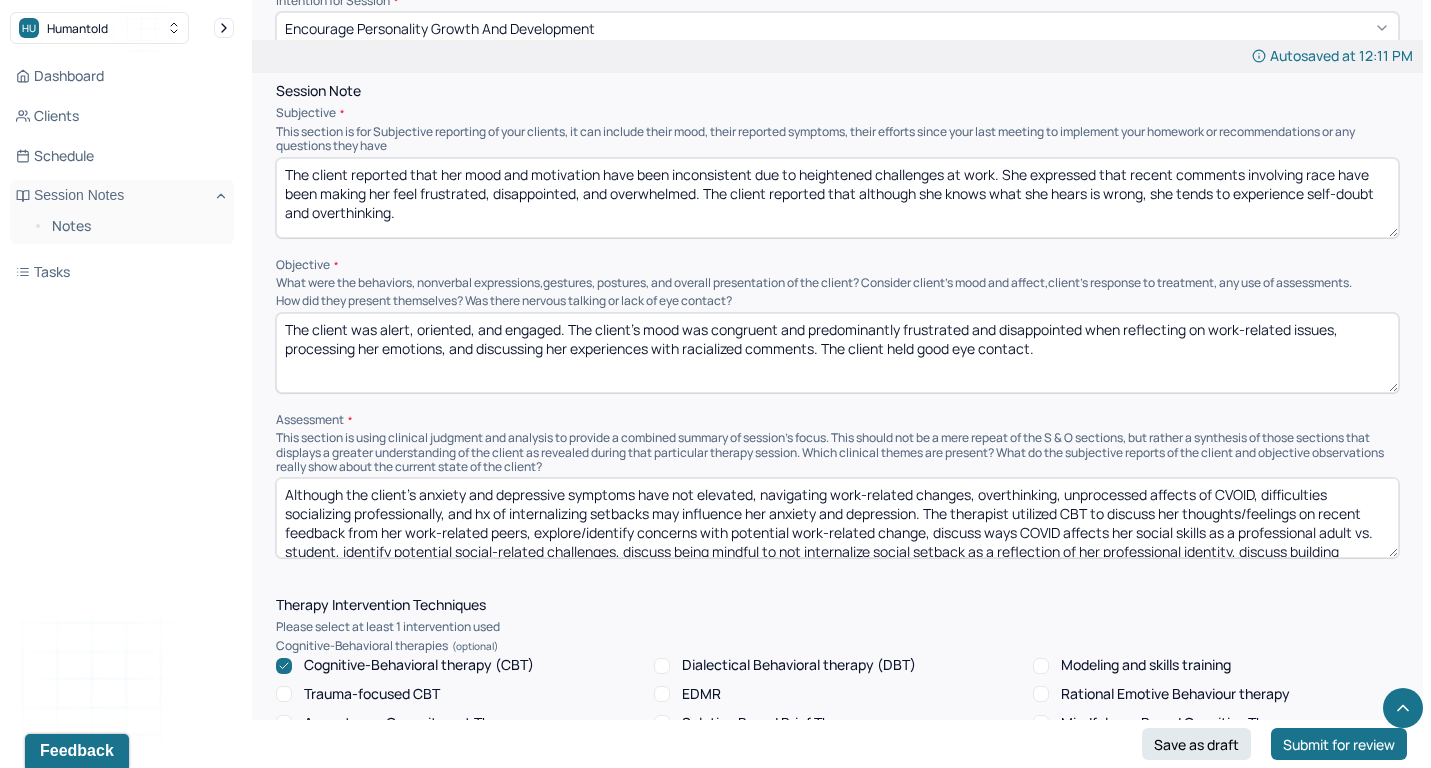type on "The client was alert, oriented, and engaged. The client's mood was congruent and predominantly frustrated and disappointed when reflecting on work-related issues, processing her emotions, and discussing her experiences with racialized comments. The client held good eye contact." 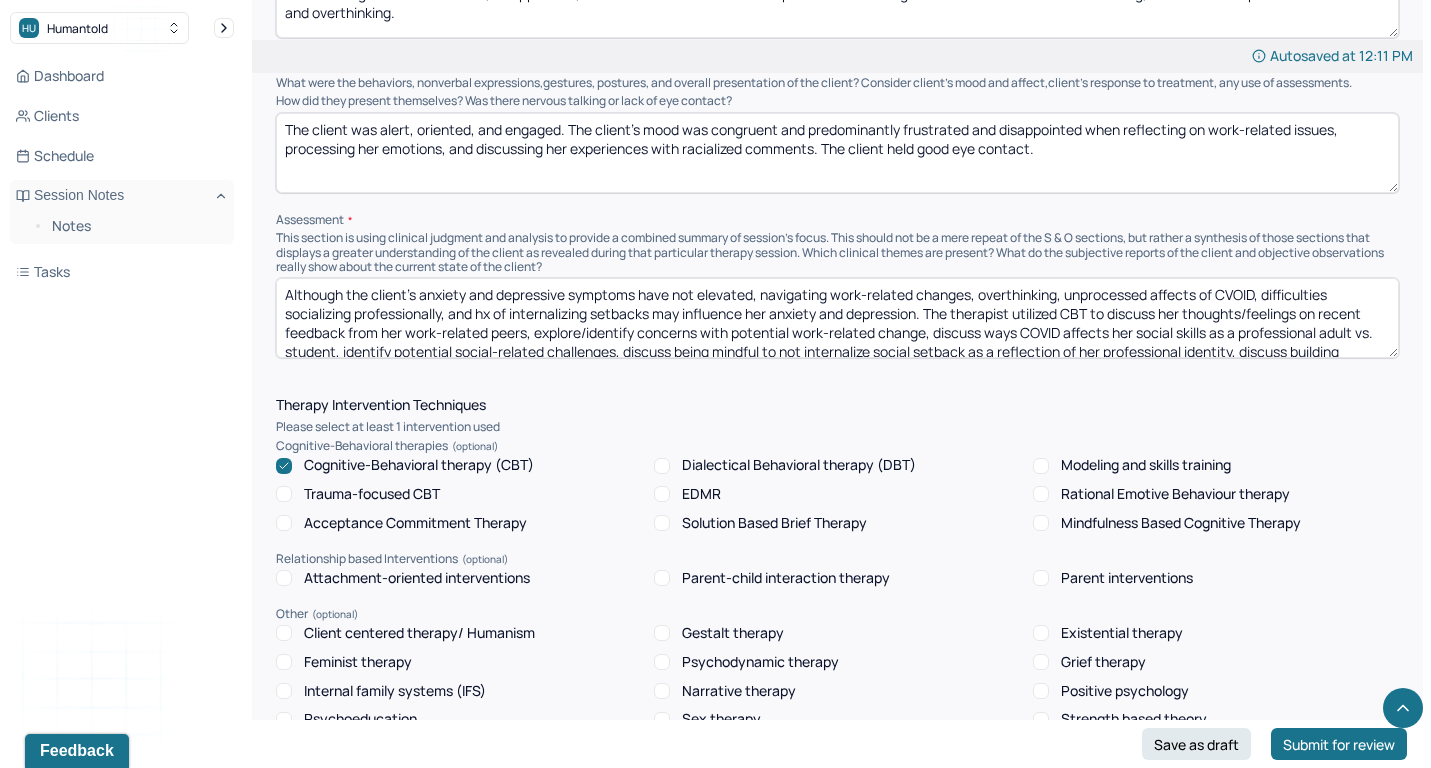 scroll, scrollTop: 1430, scrollLeft: 0, axis: vertical 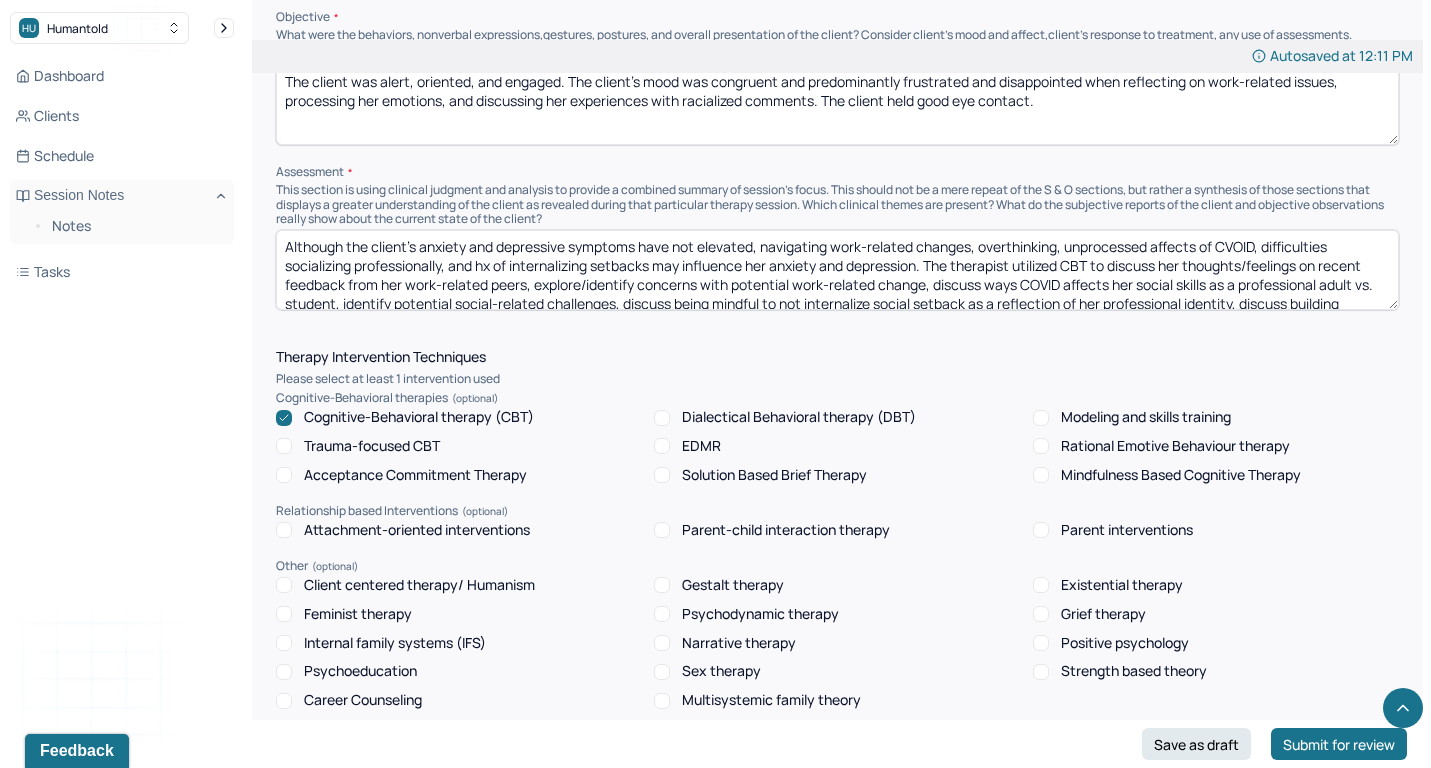 click on "Feminist therapy" at bounding box center (358, 614) 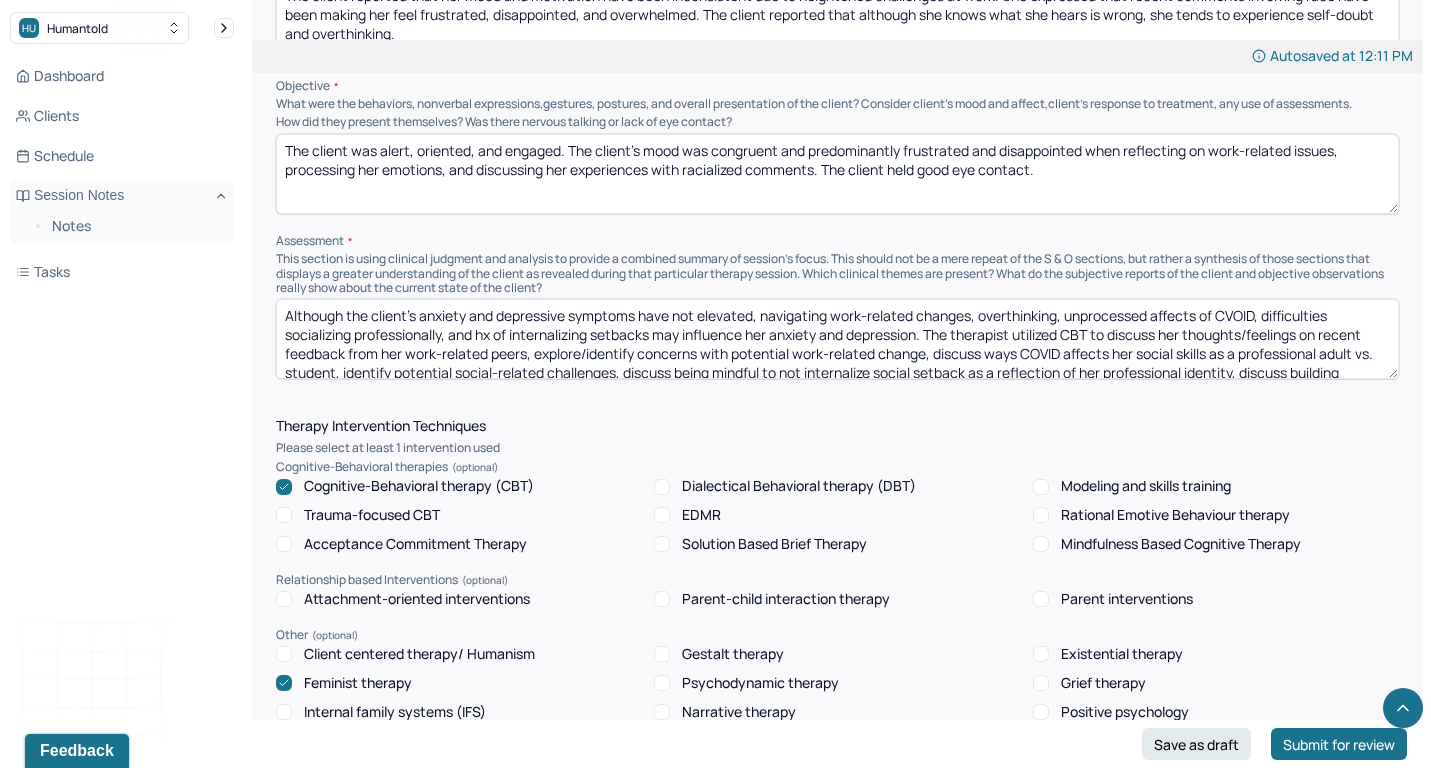 scroll, scrollTop: 1358, scrollLeft: 0, axis: vertical 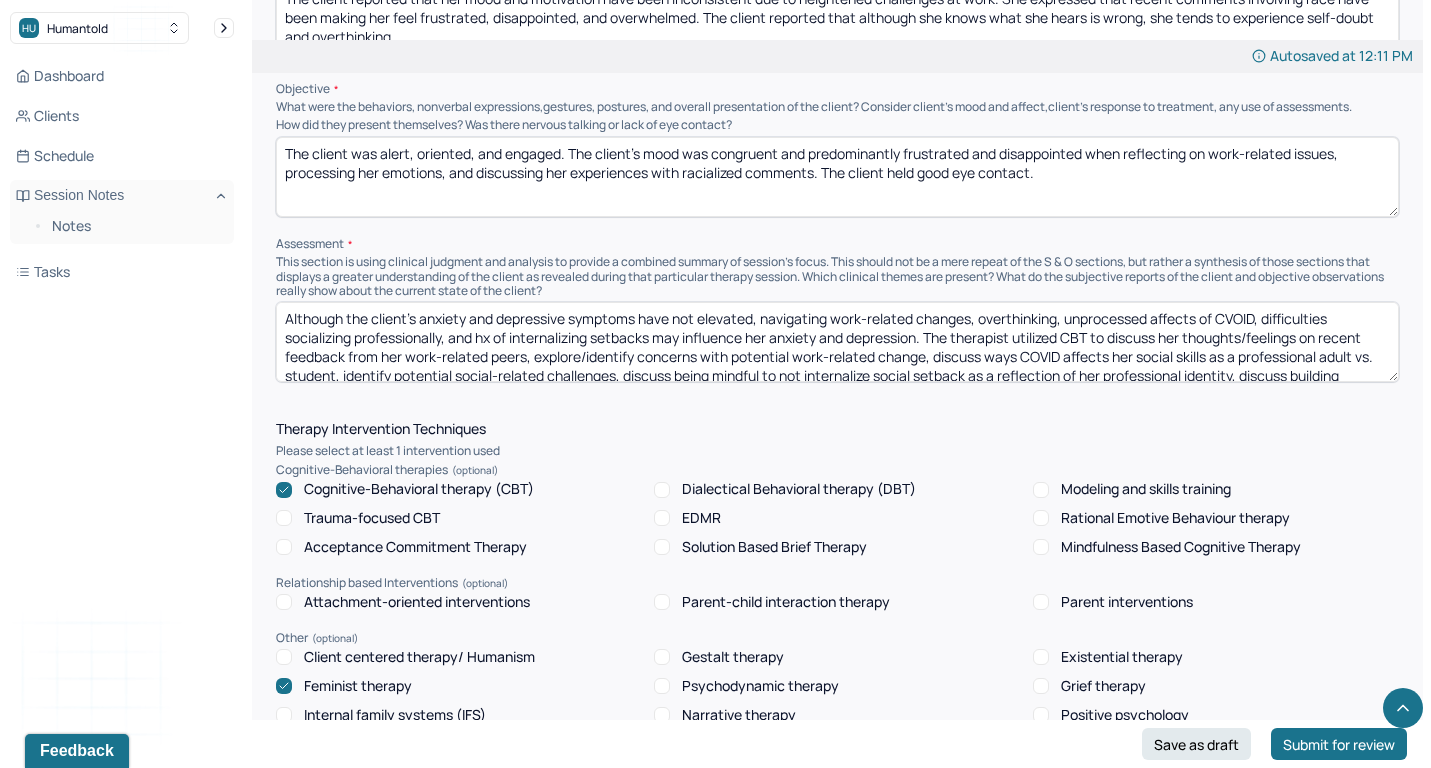 click on "Although the client's anxiety and depressive symptoms have not elevated, navigating work-related changes, overthinking, unprocessed affects of CVOID, difficulties socializing professionally, and hx of internalizing setbacks may influence her anxiety and depression. The therapist utilized CBT to discuss her thoughts/feelings on recent feedback from her work-related peers, explore/identify concerns with potential work-related change, discuss ways COVID affects her social skills as a professional adult vs. student, identify potential social-related challenges, discuss being mindful to not internalize social setback as a reflection of her professional identity, discuss building connection to her community to improve social skills, and discuss staying mindful to listen to her body's physical and emotional response to engage in self-encouragement/reassurance." at bounding box center [837, 342] 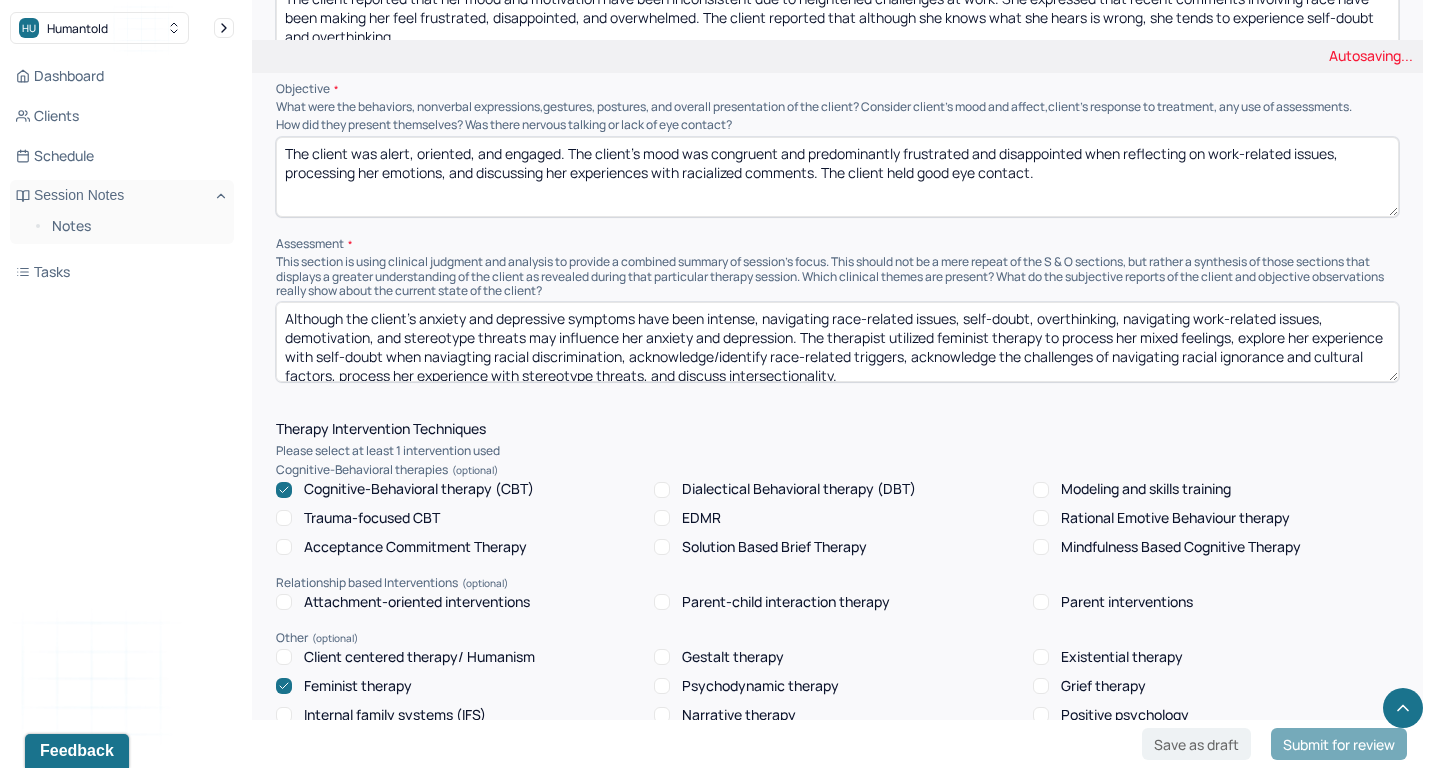 scroll, scrollTop: 4, scrollLeft: 0, axis: vertical 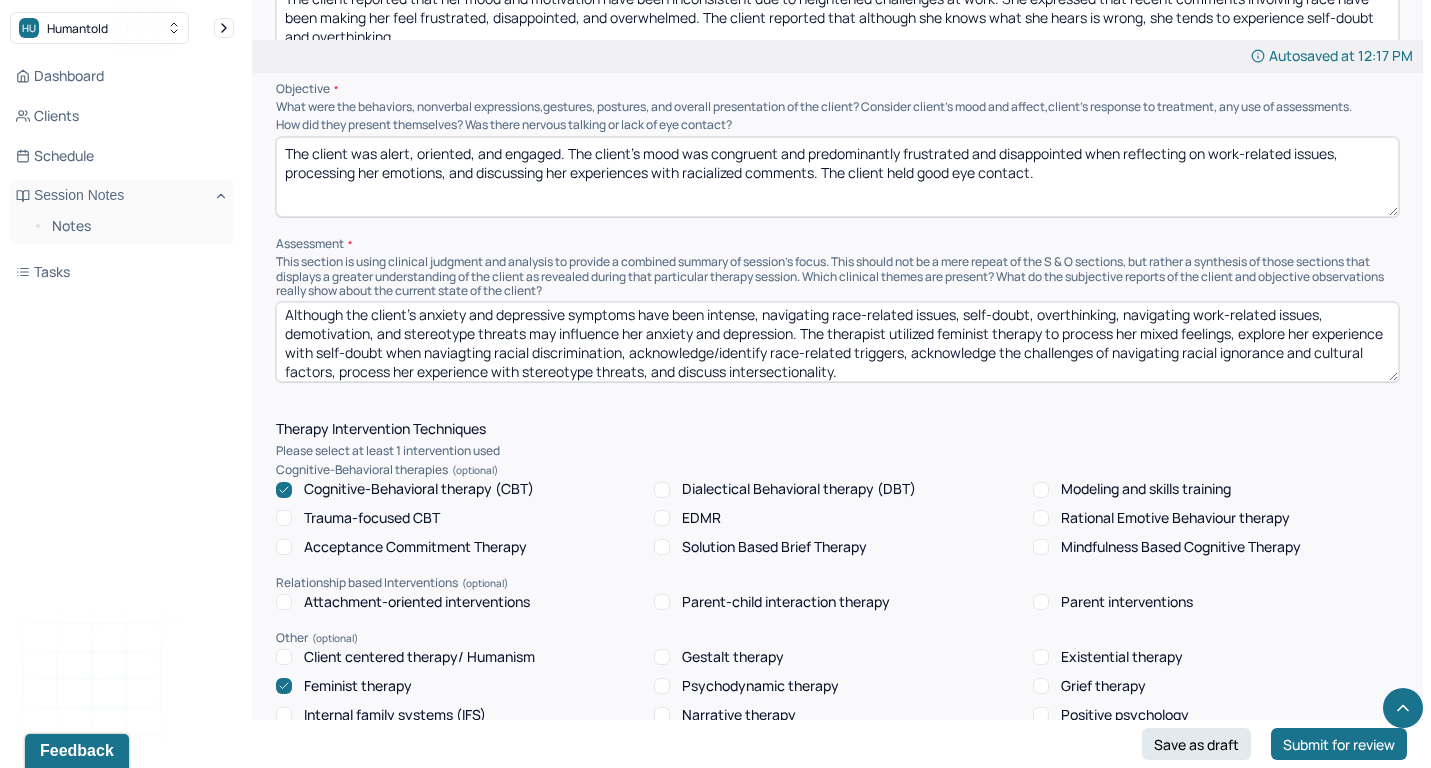 type on "Although the client's anxiety and depressive symptoms have been intense, navigating race-related issues, self-doubt, overthinking, navigating work-related issues, demotivation, and stereotype threats may influence her anxiety and depression. The therapist utilized feminist therapy to process her mixed feelings, explore her experience with self-doubt when naviagting racial discrimination, acknowledge/identify race-related triggers, acknowledge the challenges of navigating racial ignorance and cultural factors, process her experience with stereotype threats, and discuss intersectionality." 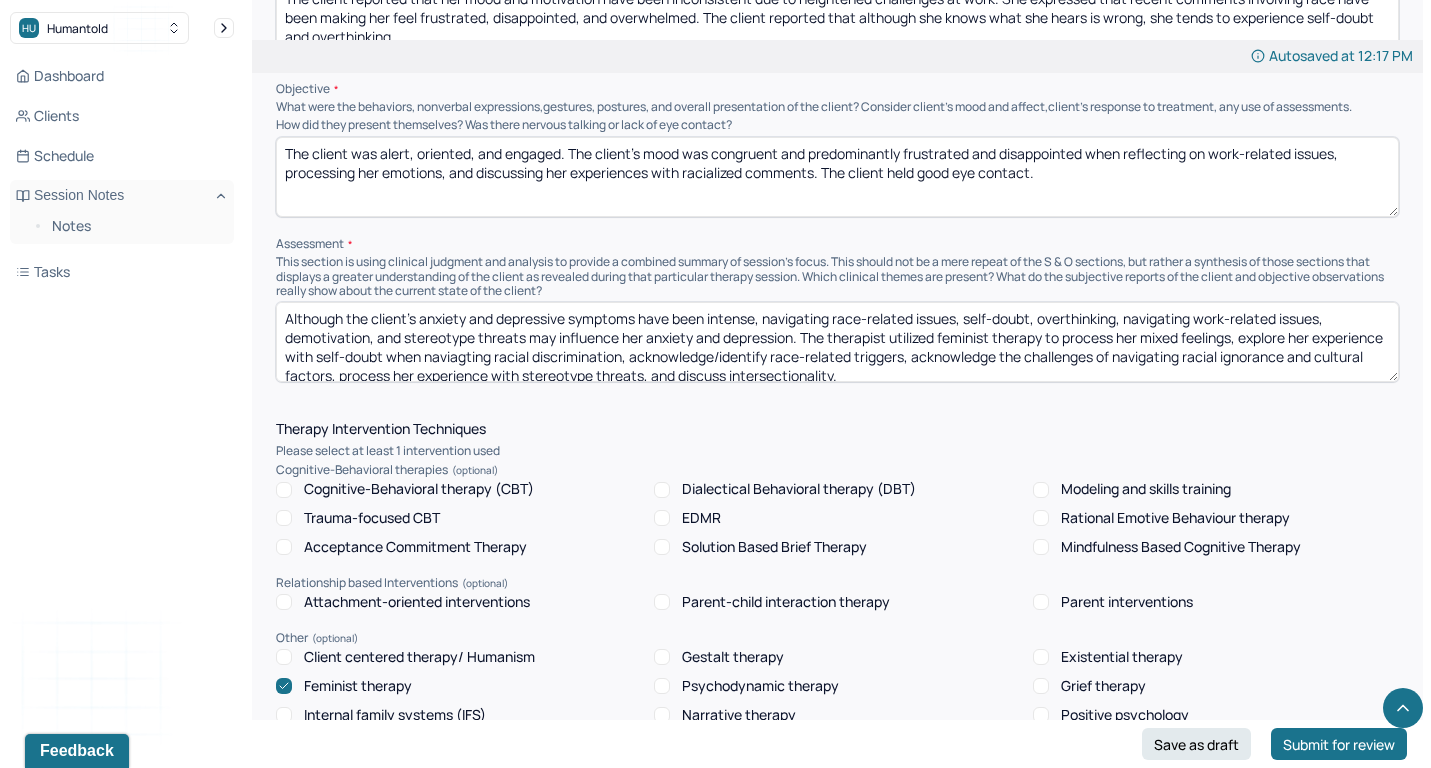 scroll, scrollTop: 0, scrollLeft: 0, axis: both 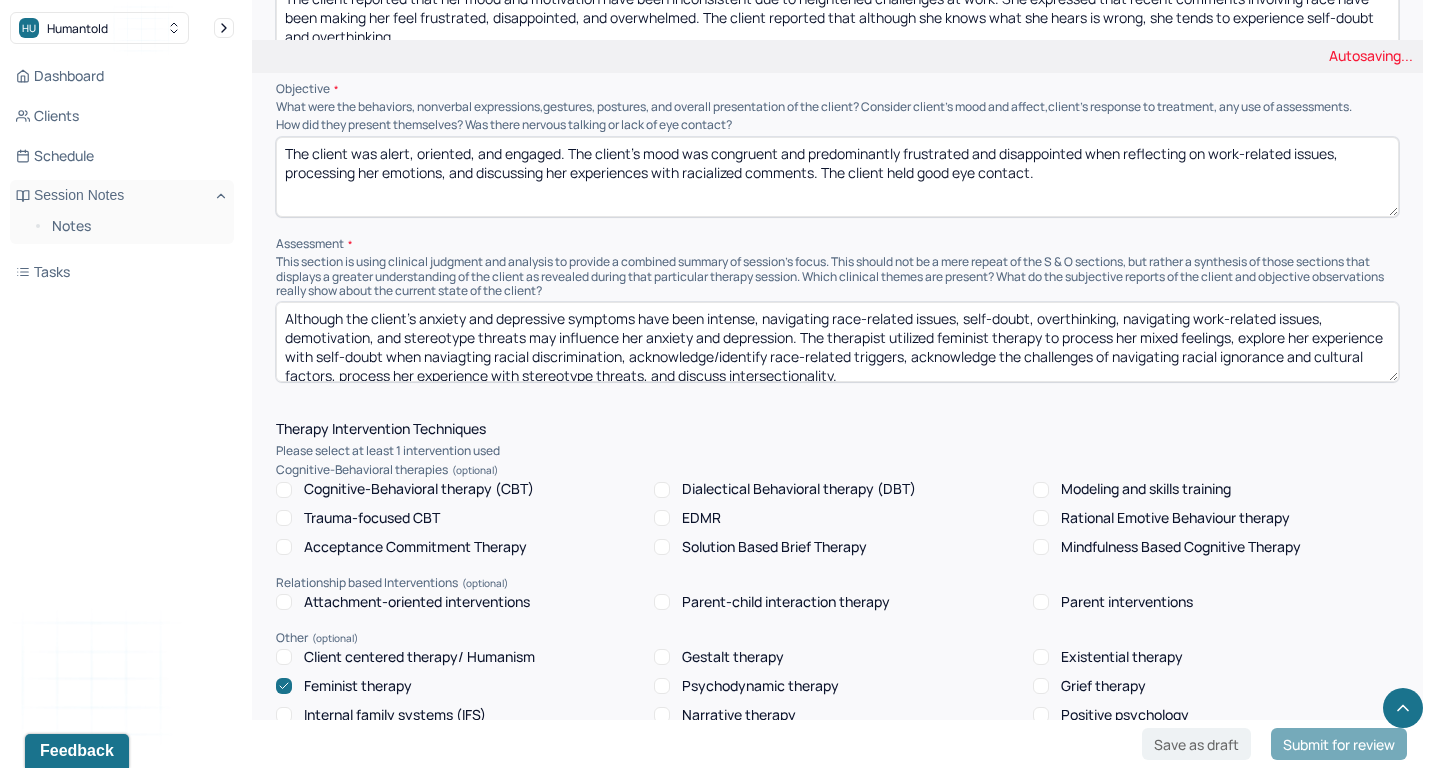 click on "Although the client's anxiety and depressive symptoms have been intense, navigating race-related issues, self-doubt, overthinking, navigating work-related issues, demotivation, and stereotype threats may influence her anxiety and depression. The therapist utilized feminist therapy to process her mixed feelings, explore her experience with self-doubt when naviagting racial discrimination, acknowledge/identify race-related triggers, acknowledge the challenges of navigating racial ignorance and cultural factors, process her experience with stereotype threats, and discuss intersectionality." at bounding box center (837, 342) 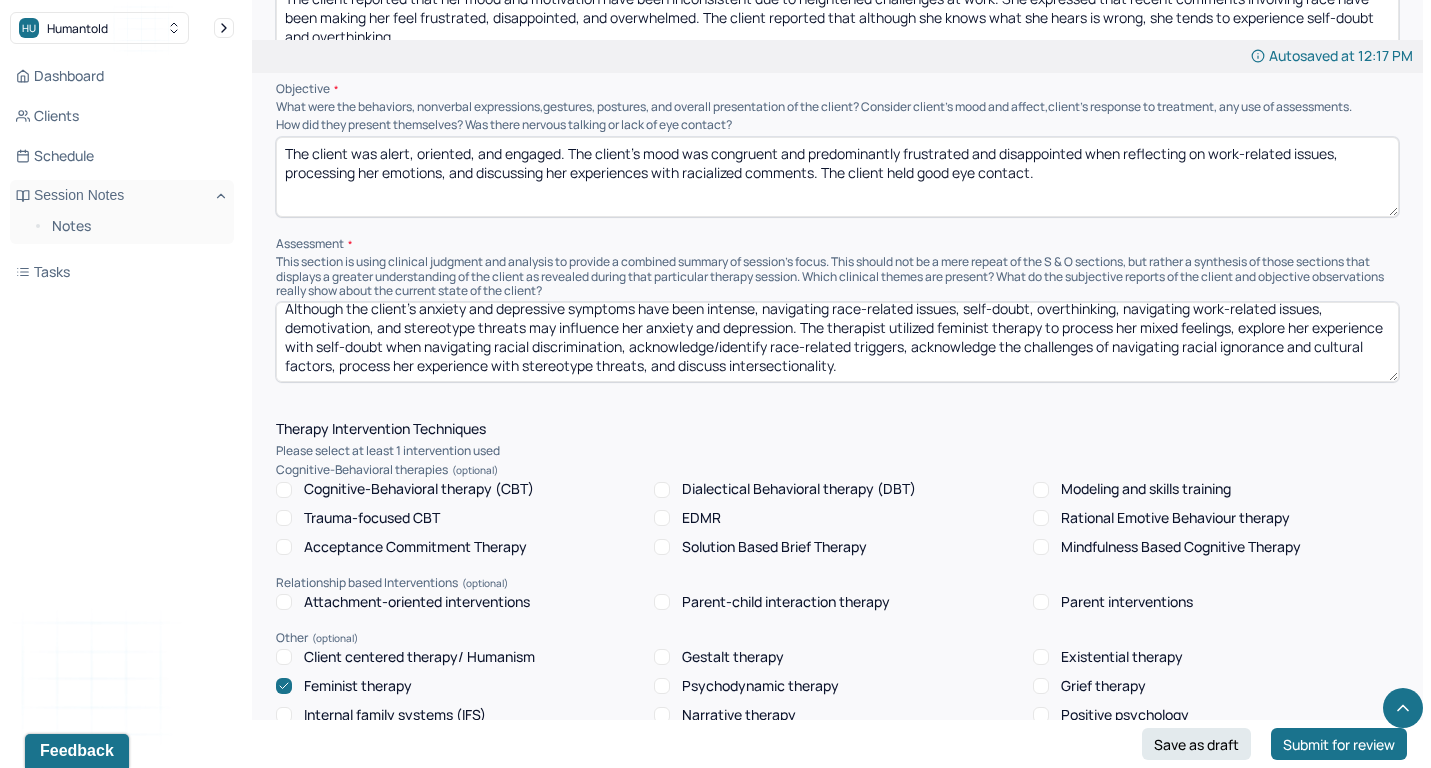scroll, scrollTop: 9, scrollLeft: 0, axis: vertical 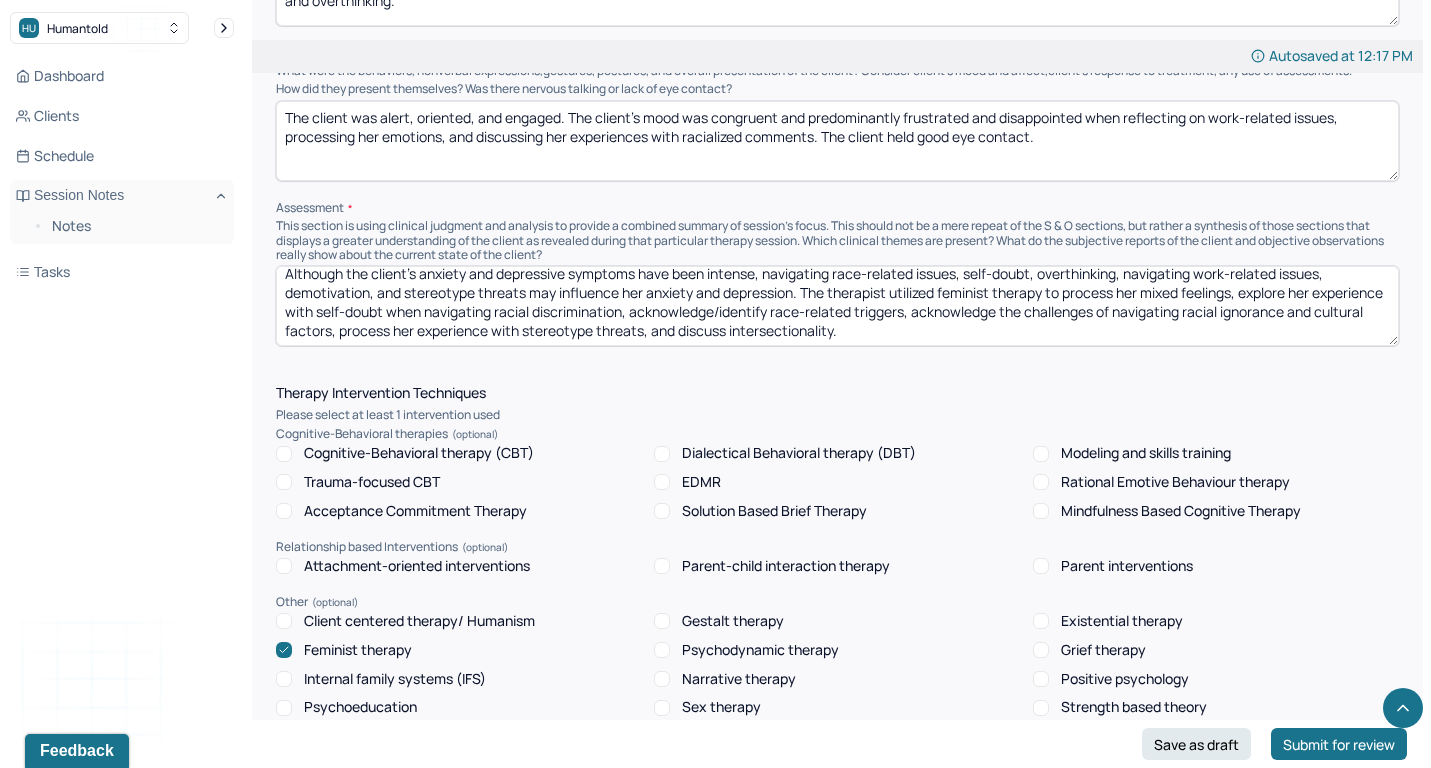 click on "Although the client's anxiety and depressive symptoms have been intense, navigating race-related issues, self-doubt, overthinking, navigating work-related issues, demotivation, and stereotype threats may influence her anxiety and depression. The therapist utilized feminist therapy to process her mixed feelings, explore her experience with self-doubt when navigating racial discrimination, acknowledge/identify race-related triggers, acknowledge the challenges of navigating racial ignorance and cultural factors, process her experience with stereotype threats, and discuss intersectionality." at bounding box center (837, 306) 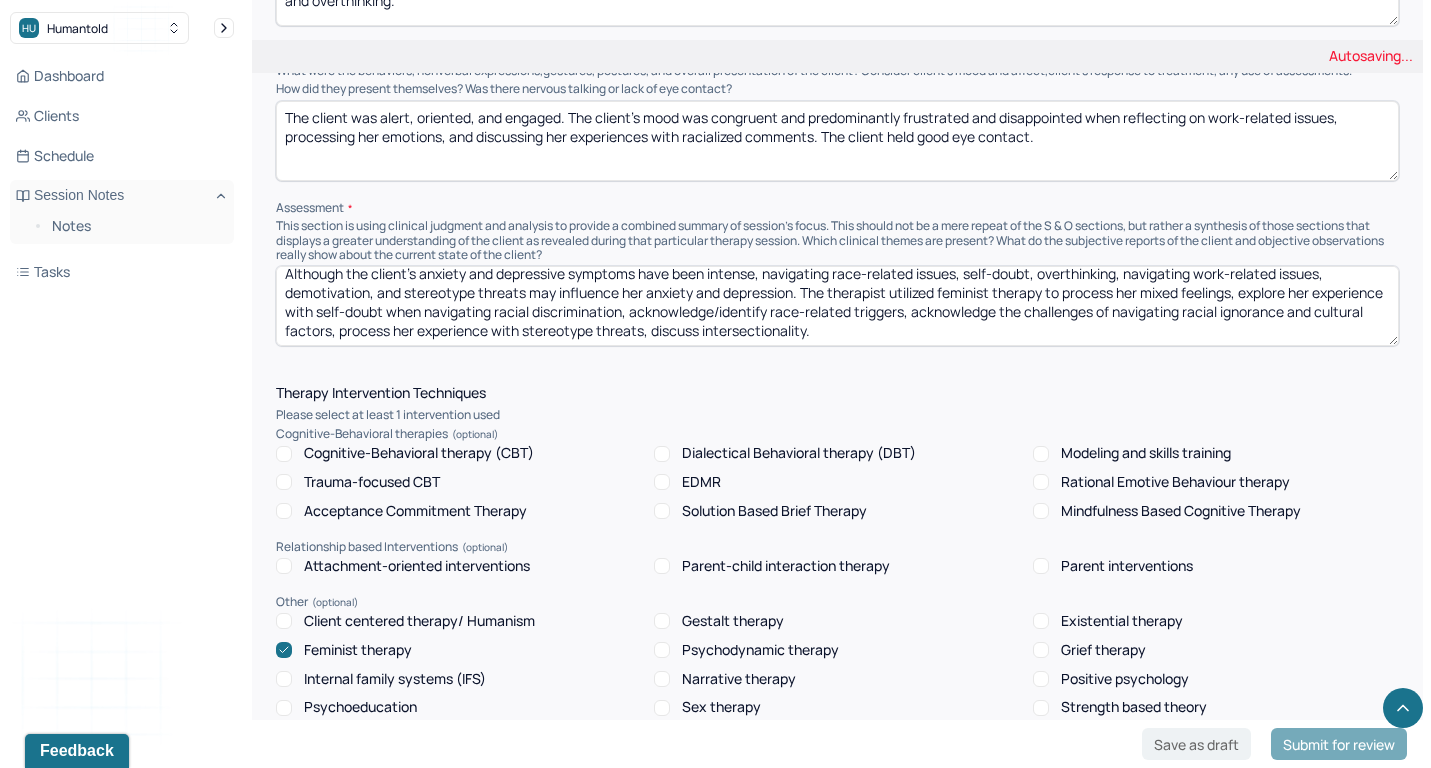 click on "Although the client's anxiety and depressive symptoms have been intense, navigating race-related issues, self-doubt, overthinking, navigating work-related issues, demotivation, and stereotype threats may influence her anxiety and depression. The therapist utilized feminist therapy to process her mixed feelings, explore her experience with self-doubt when navigating racial discrimination, acknowledge/identify race-related triggers, acknowledge the challenges of navigating racial ignorance and cultural factors, process her experience with stereotype threats, and discuss intersectionality." at bounding box center (837, 306) 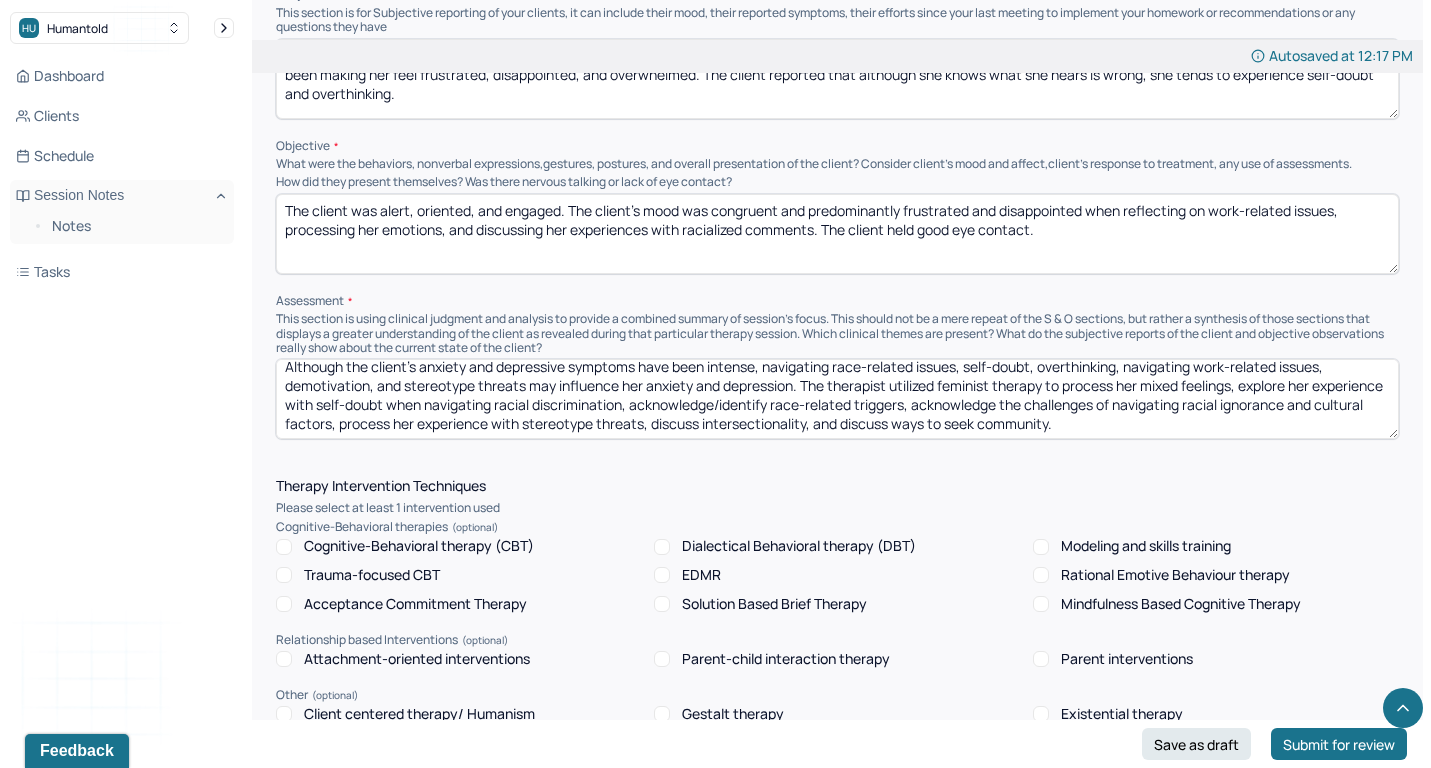 scroll, scrollTop: 1301, scrollLeft: 0, axis: vertical 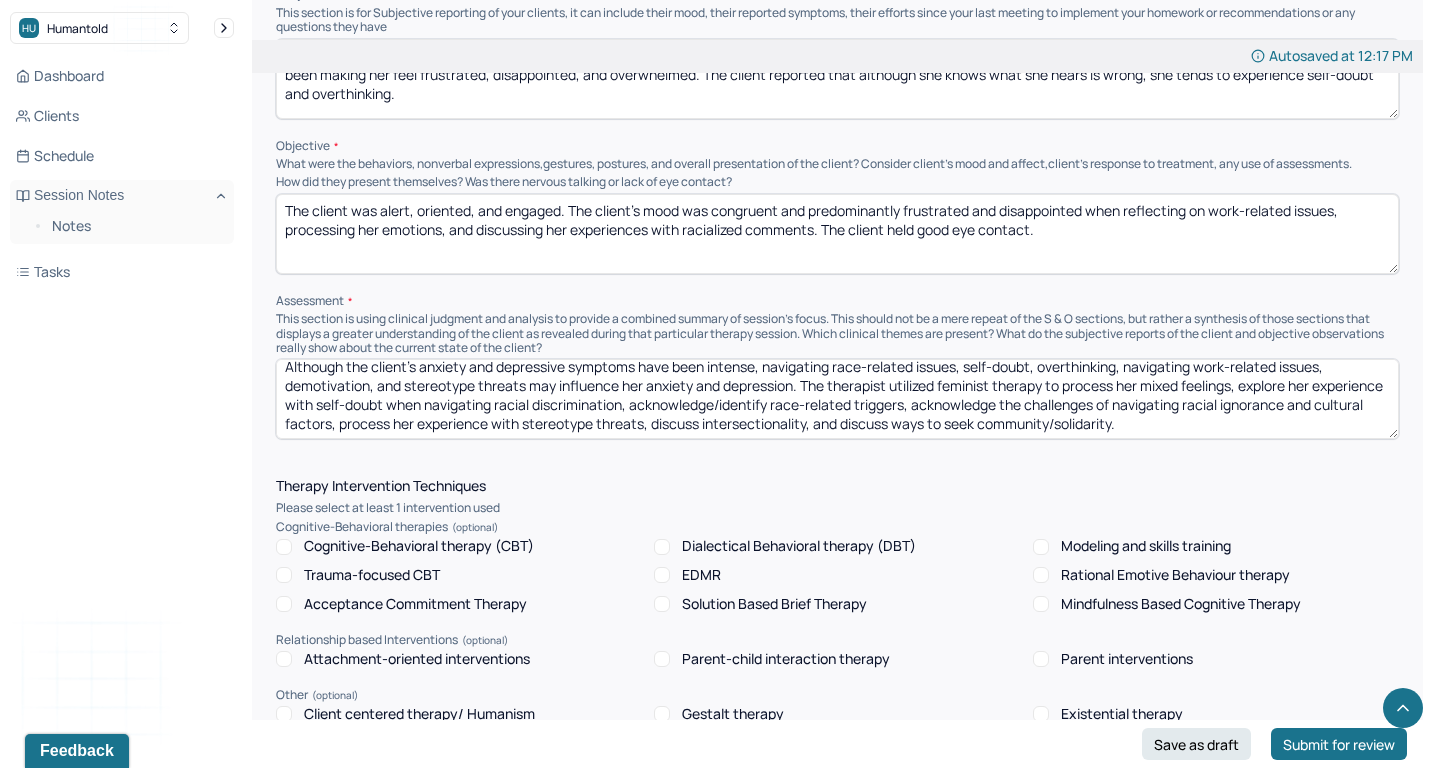 type on "Although the client's anxiety and depressive symptoms have been intense, navigating race-related issues, self-doubt, overthinking, navigating work-related issues, demotivation, and stereotype threats may influence her anxiety and depression. The therapist utilized feminist therapy to process her mixed feelings, explore her experience with self-doubt when navigating racial discrimination, acknowledge/identify race-related triggers, acknowledge the challenges of navigating racial ignorance and cultural factors, process her experience with stereotype threats, discuss intersectionality, and discuss ways to seek community/solidarity." 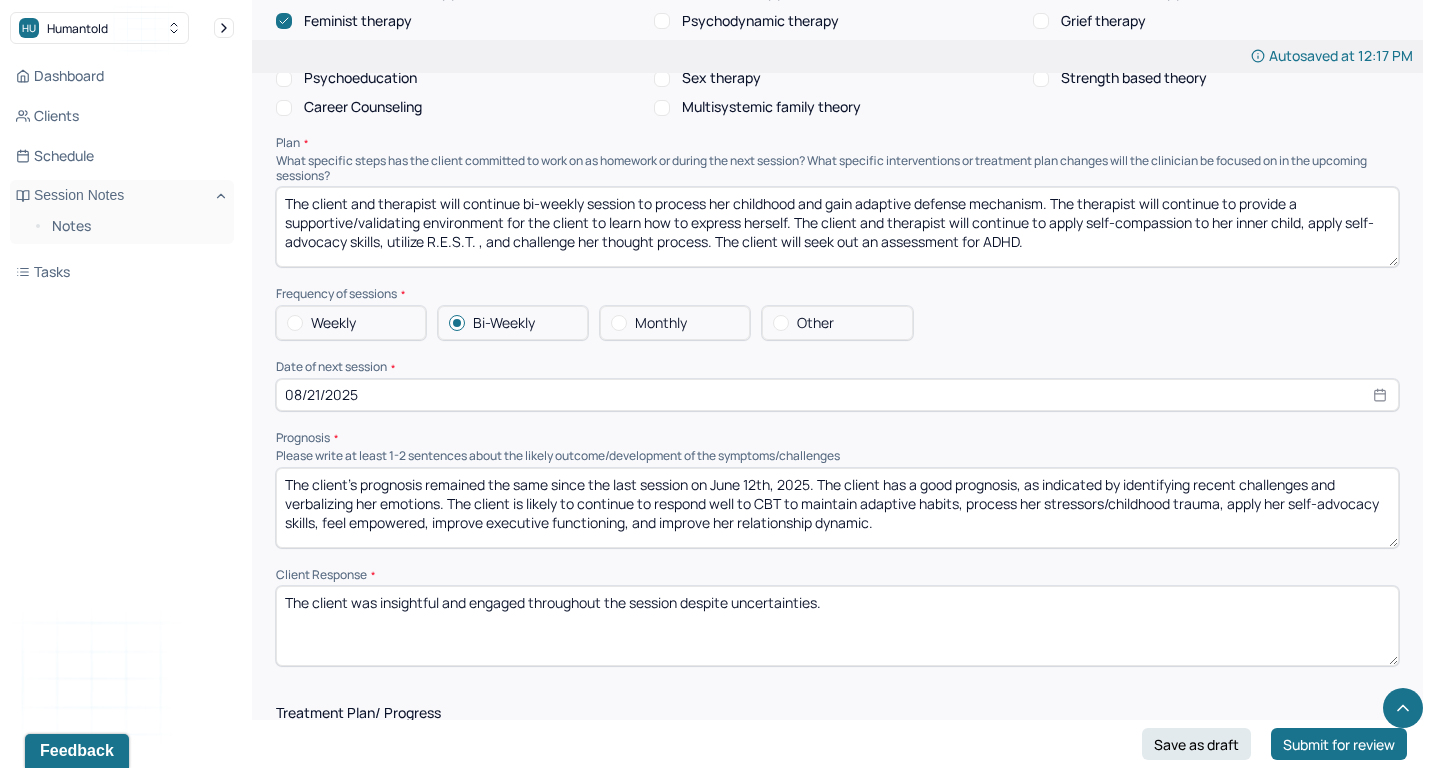 scroll, scrollTop: 2071, scrollLeft: 0, axis: vertical 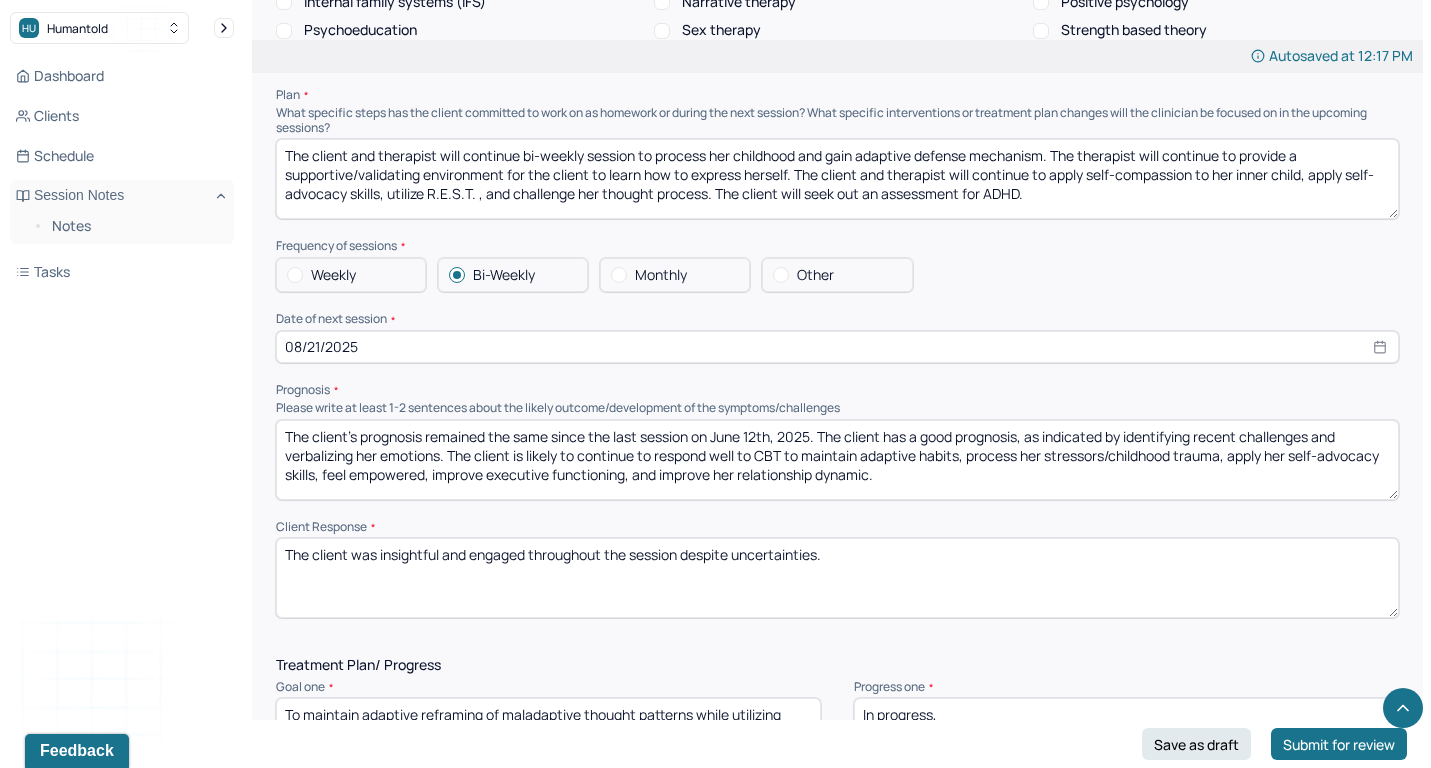 click on "The client's prognosis remained the same since the last session on June 12th, 2025. The client has a good prognosis, as indicated by identifying recent challenges and verbalizing her emotions. The client is likely to continue to respond well to CBT to maintain adaptive habits, process her stressors/childhood trauma, apply her self-advocacy skills, feel empowered, improve executive functioning, and improve her relationship dynamic." at bounding box center (837, 460) 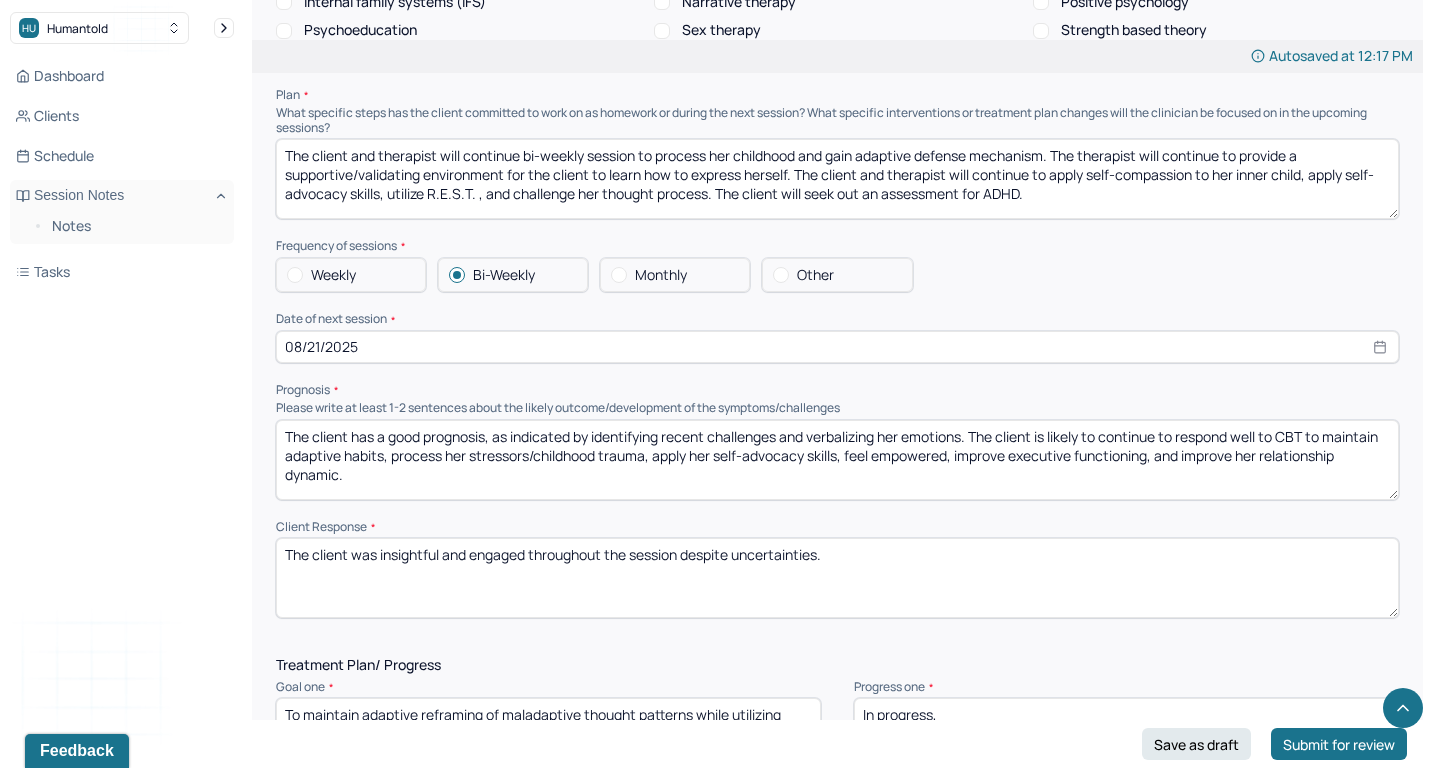 click on "The client has a good prognosis, as indicated by identifying recent challenges and verbalizing her emotions. The client is likely to continue to respond well to CBT to maintain adaptive habits, process her stressors/childhood trauma, apply her self-advocacy skills, feel empowered, improve executive functioning, and improve her relationship dynamic." at bounding box center [837, 460] 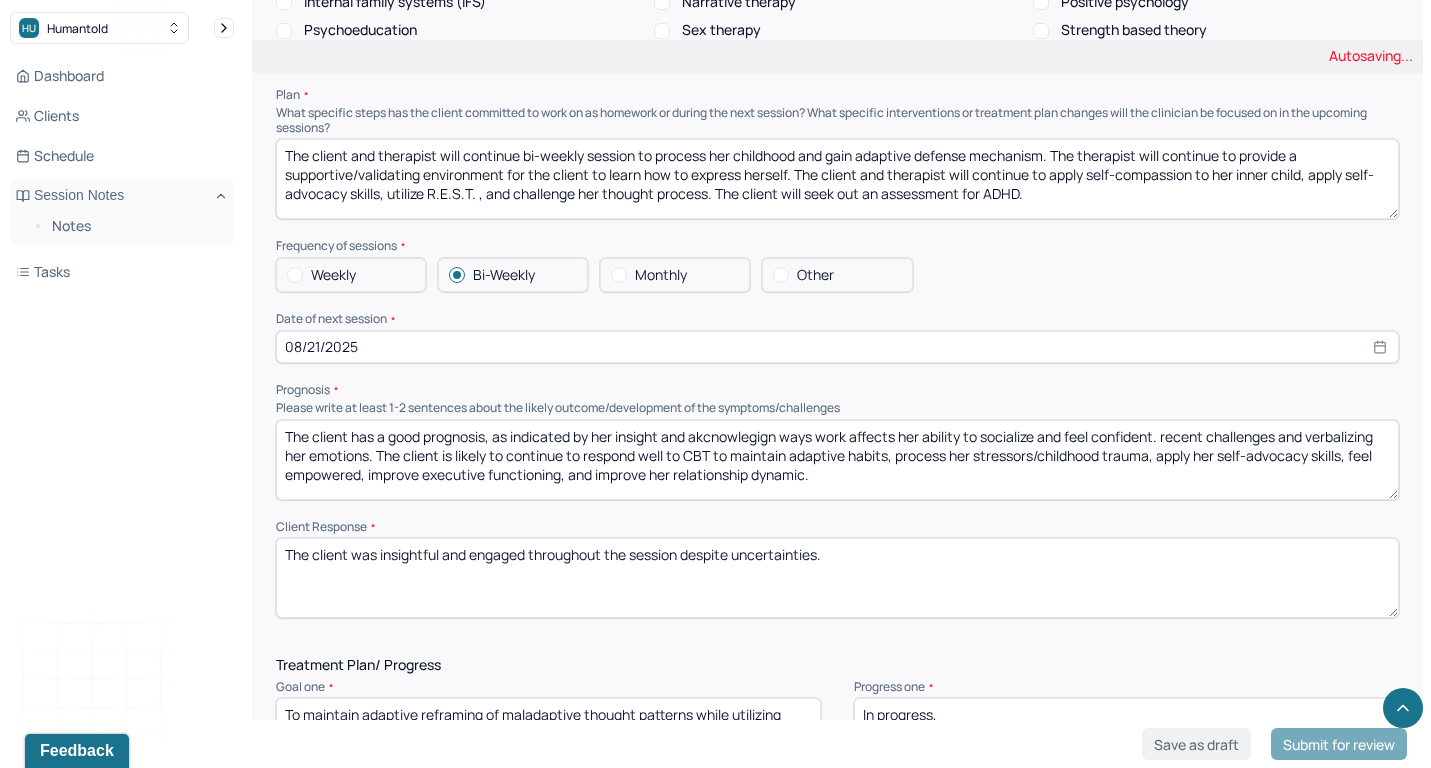 click on "The client has a good prognosis, as indicated by identifying recent challenges and verbalizing her emotions. The client is likely to continue to respond well to CBT to maintain adaptive habits, process her stressors/childhood trauma, apply her self-advocacy skills, feel empowered, improve executive functioning, and improve her relationship dynamic." at bounding box center (837, 460) 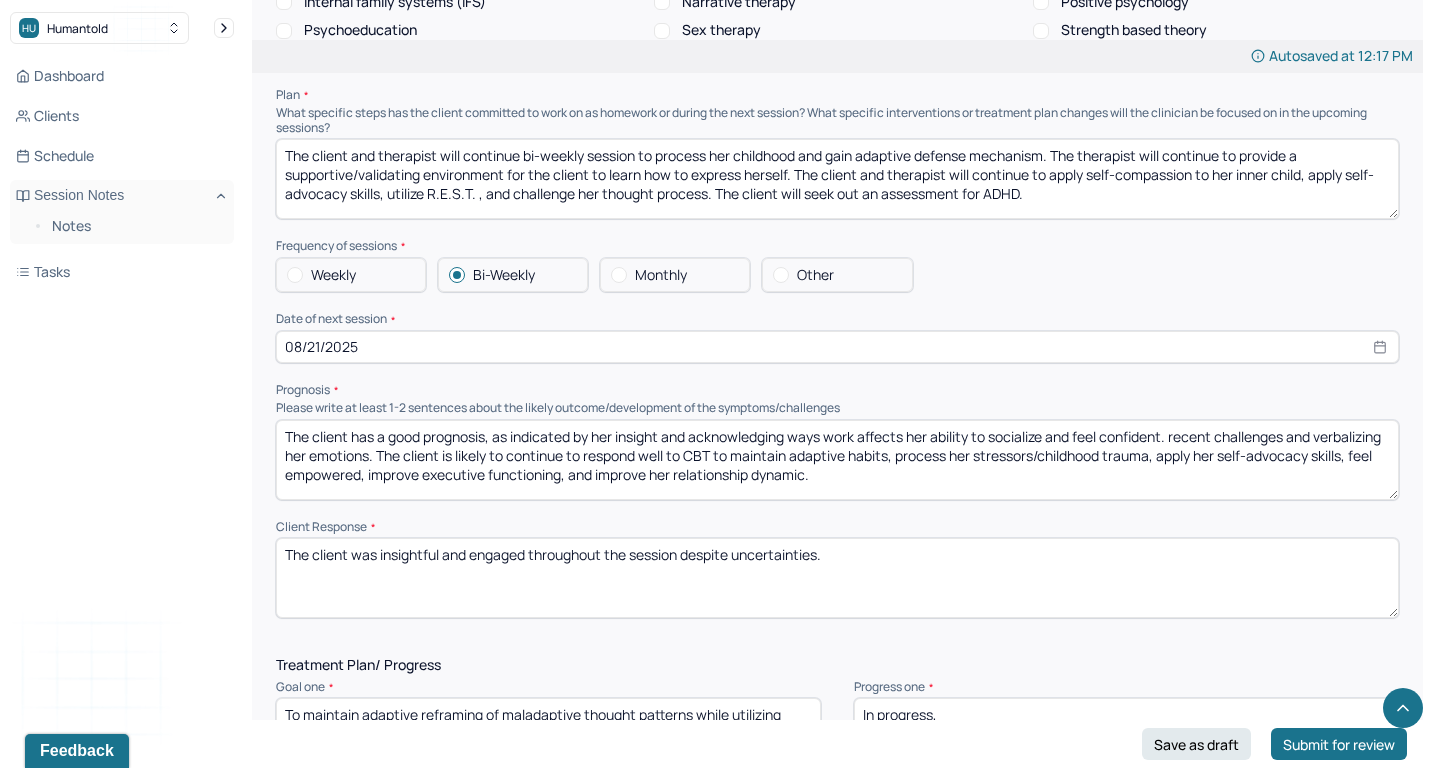 drag, startPoint x: 1176, startPoint y: 384, endPoint x: 379, endPoint y: 405, distance: 797.2766 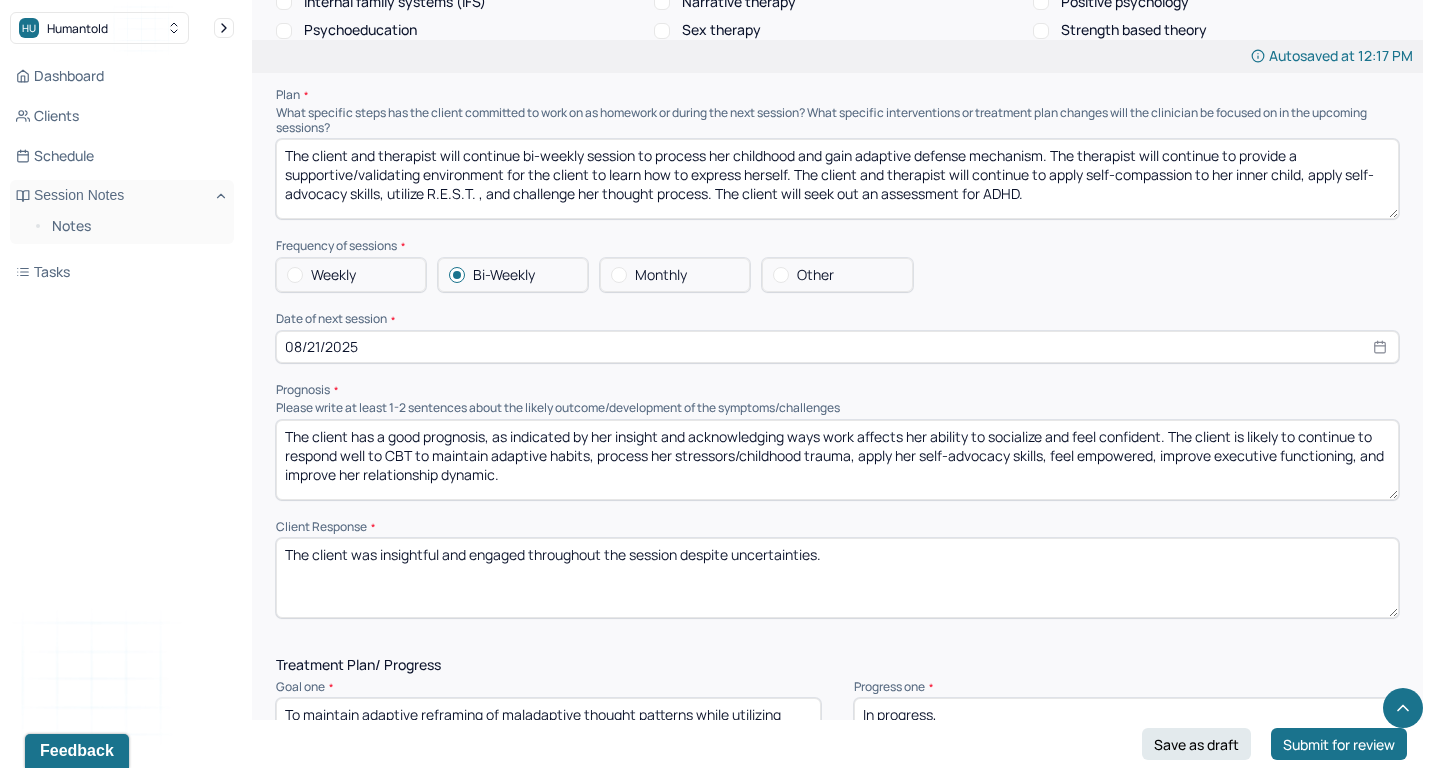 drag, startPoint x: 1305, startPoint y: 379, endPoint x: 407, endPoint y: 406, distance: 898.4058 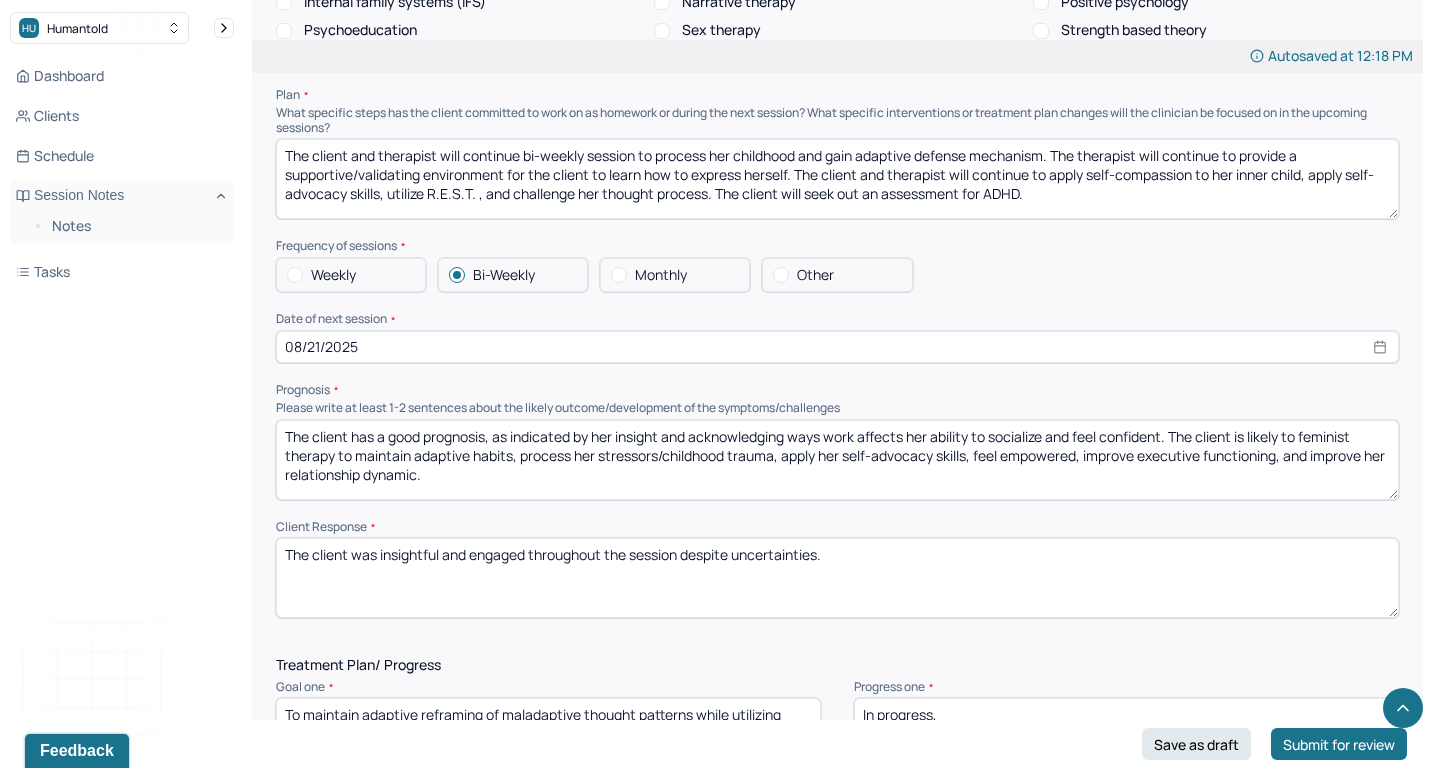 drag, startPoint x: 354, startPoint y: 429, endPoint x: 413, endPoint y: 408, distance: 62.625874 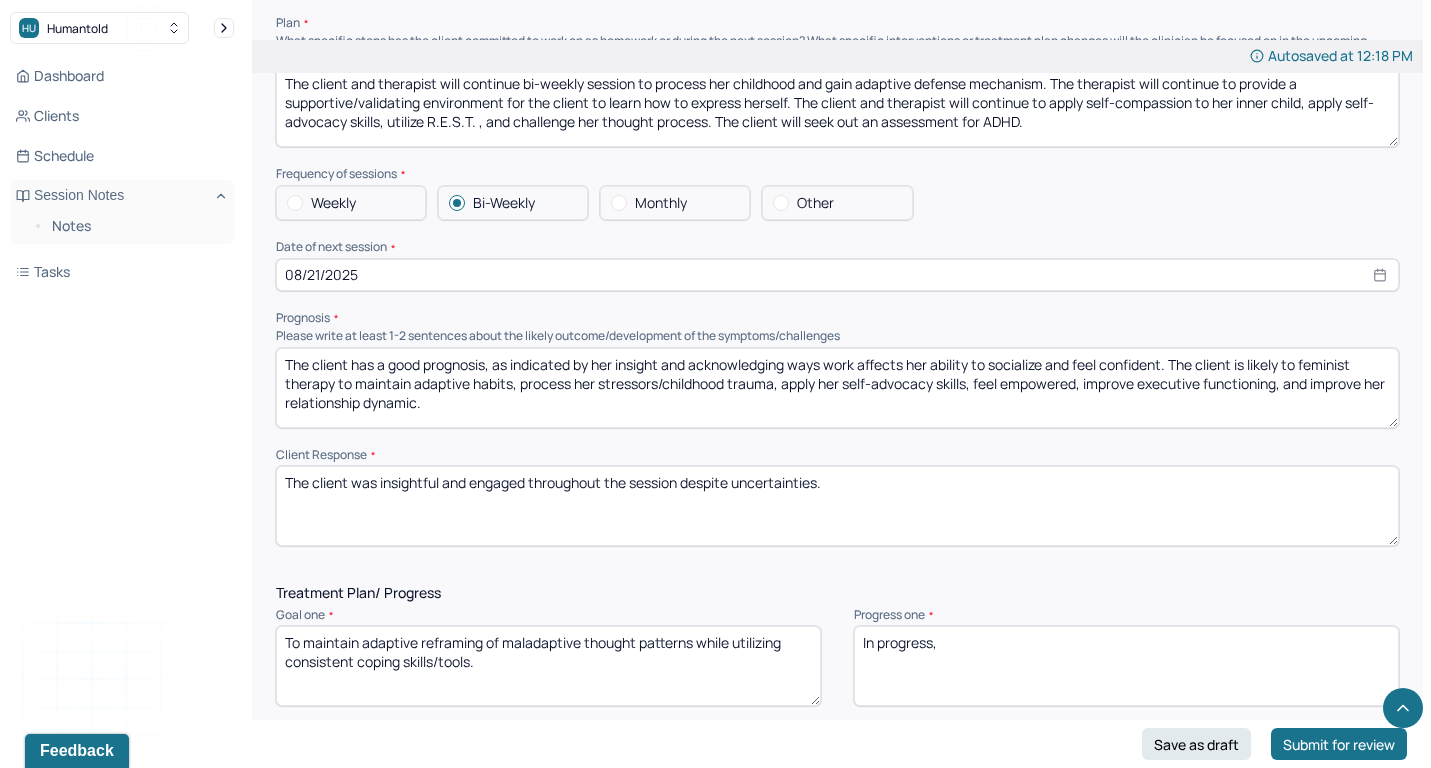 scroll, scrollTop: 2145, scrollLeft: 0, axis: vertical 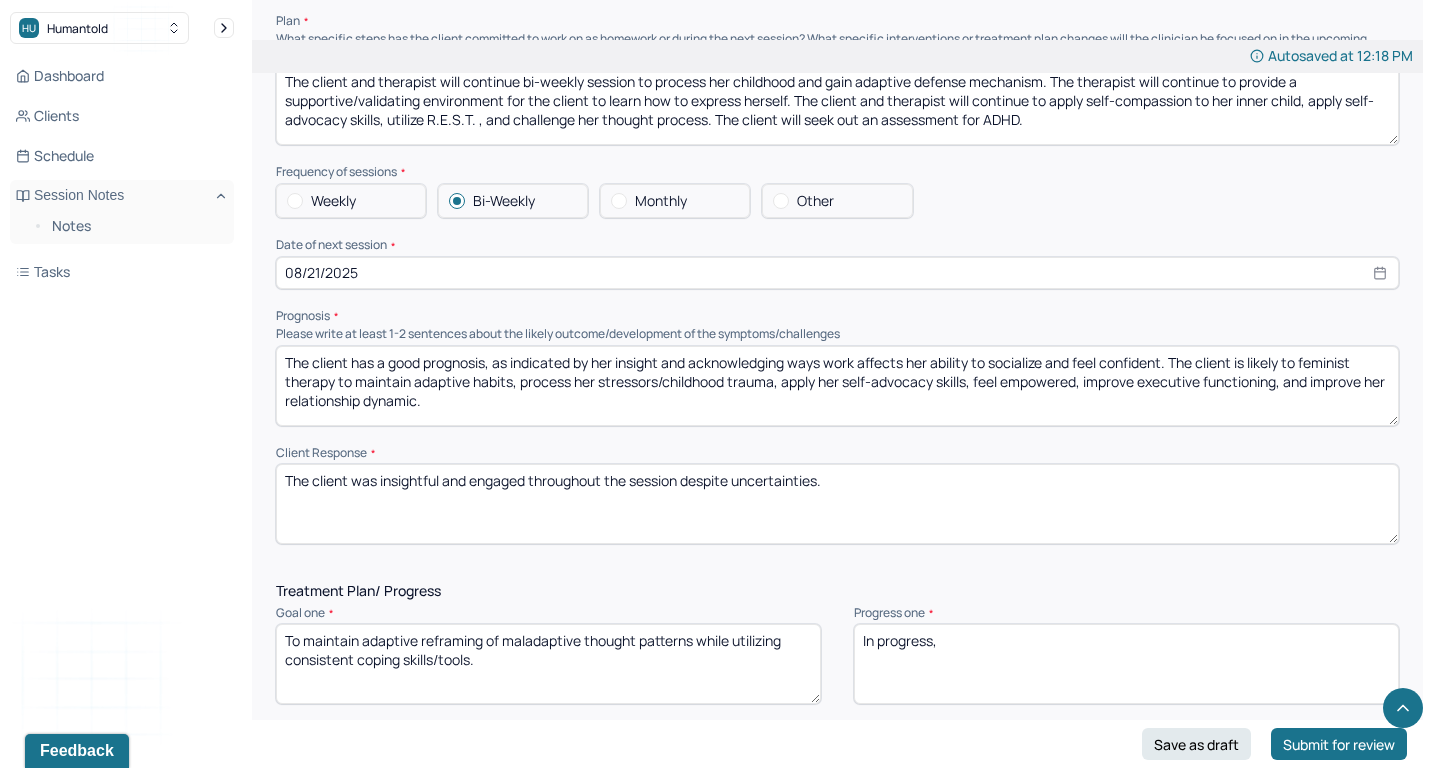 drag, startPoint x: 1282, startPoint y: 331, endPoint x: 1311, endPoint y: 378, distance: 55.226807 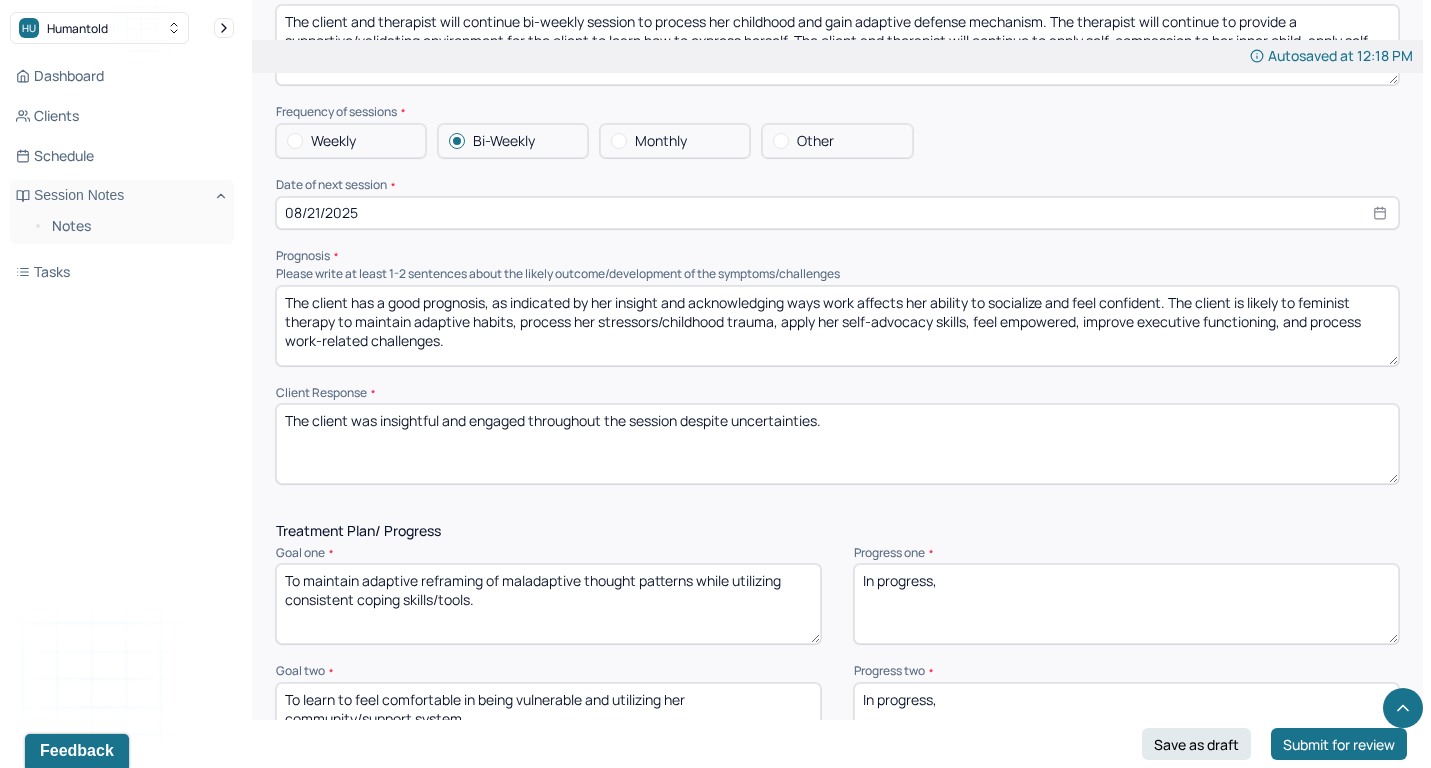 scroll, scrollTop: 2210, scrollLeft: 0, axis: vertical 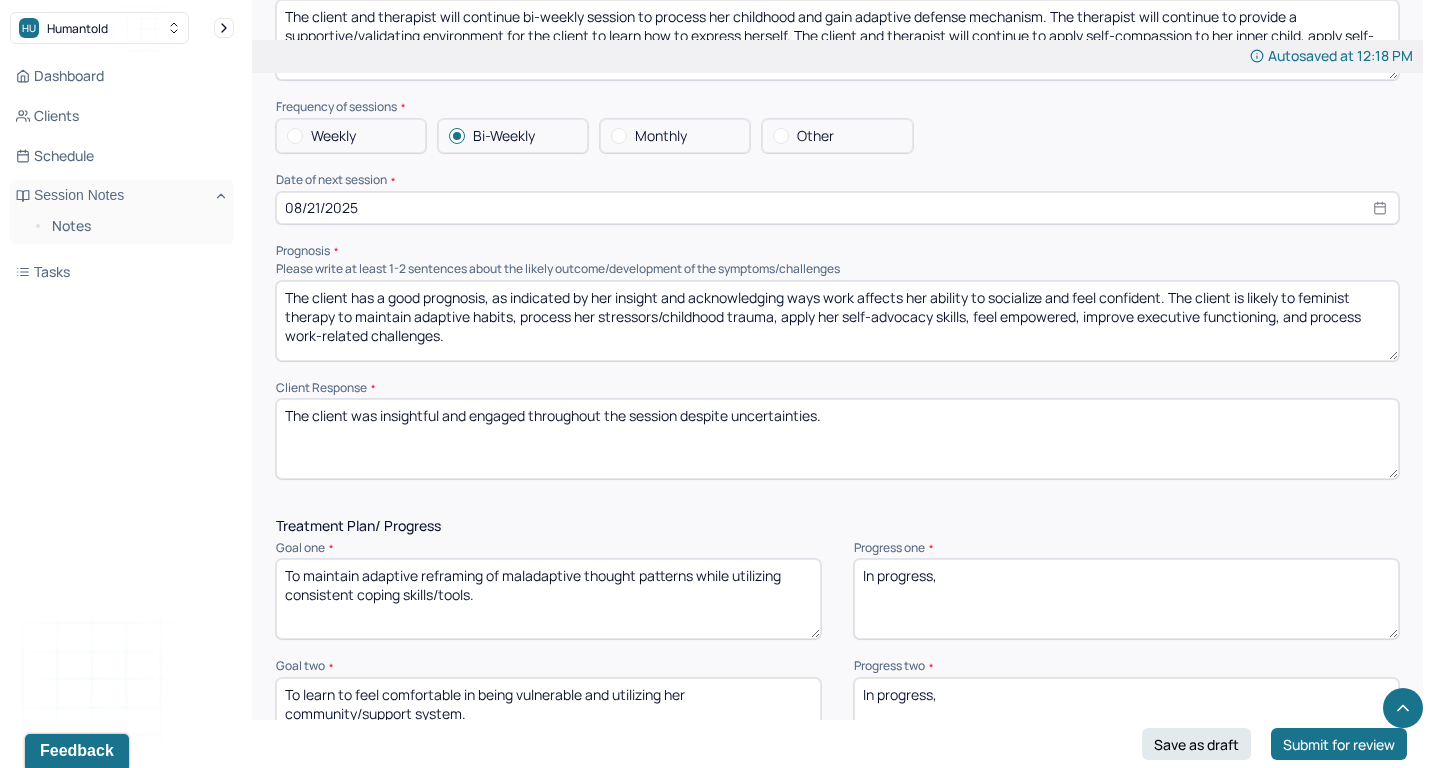 click on "The client has a good prognosis, as indicated by her insight and acknowledging ways work affects her ability to socialize and feel confident. The client is likely to feminist therapy to maintain adaptive habits, process her stressors/childhood trauma, apply her self-advocacy skills, feel empowered, improve executive functioning, and process work-related challenges." at bounding box center (837, 321) 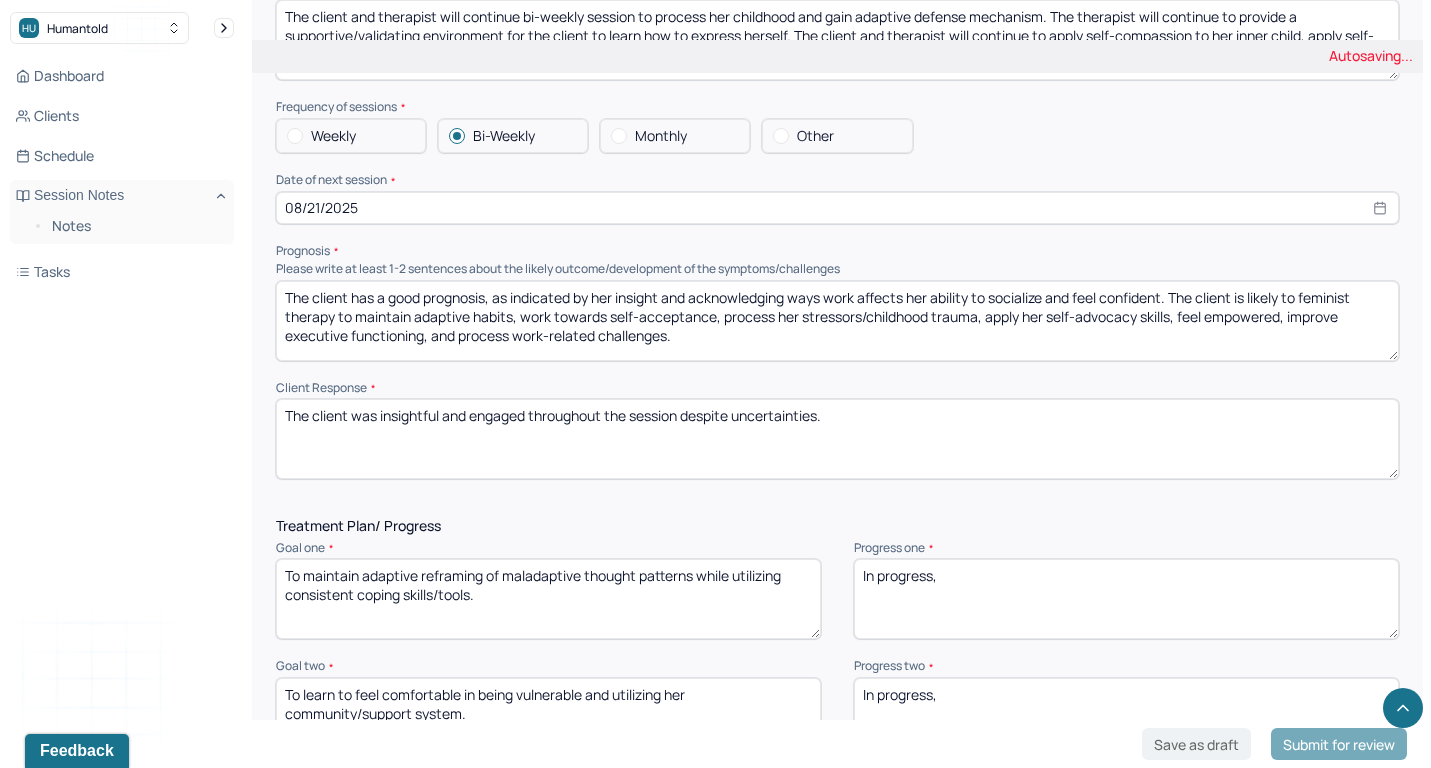 click on "The client has a good prognosis, as indicated by her insight and acknowledging ways work affects her ability to socialize and feel confident. The client is likely to feminist therapy to maintain adaptive habits, seprocess her stressors/childhood trauma, apply her self-advocacy skills, feel empowered, improve executive functioning, and process work-related challenges." at bounding box center [837, 321] 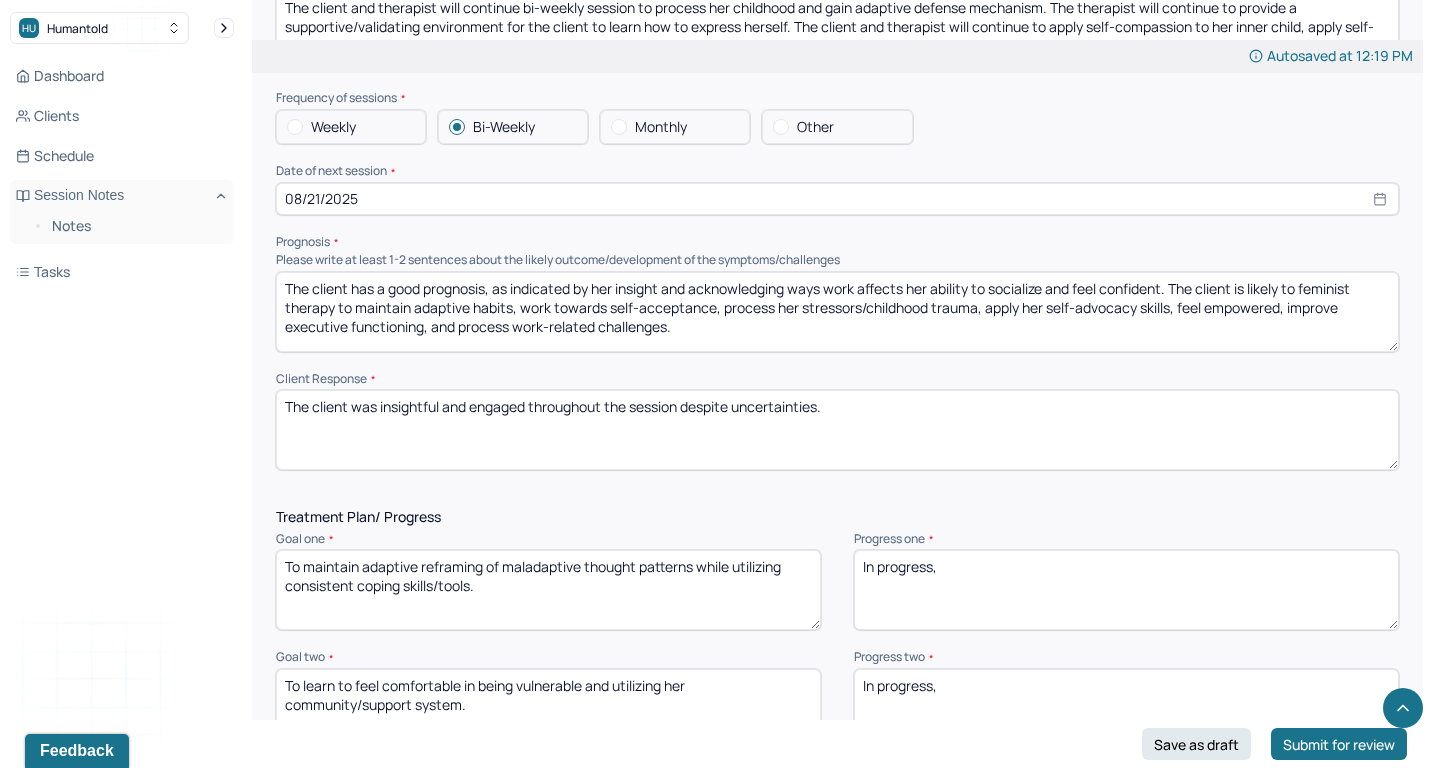 scroll, scrollTop: 2225, scrollLeft: 0, axis: vertical 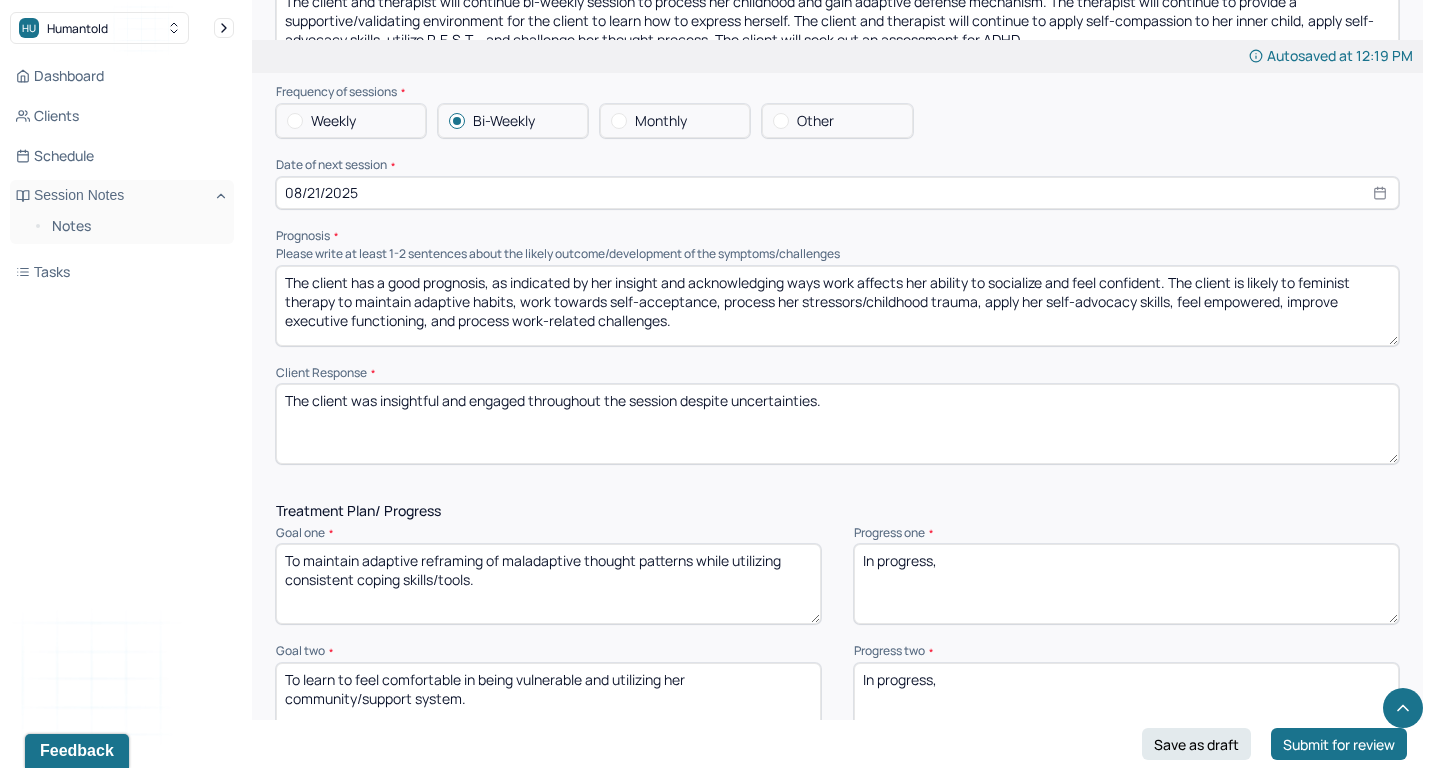 click on "The client has a good prognosis, as indicated by her insight and acknowledging ways work affects her ability to socialize and feel confident. The client is likely to feminist therapy to maintain adaptive habits, work towards self-acceptance, process her stressors/childhood trauma, apply her self-advocacy skills, feel empowered, improve executive functioning, and process work-related challenges." at bounding box center (837, 306) 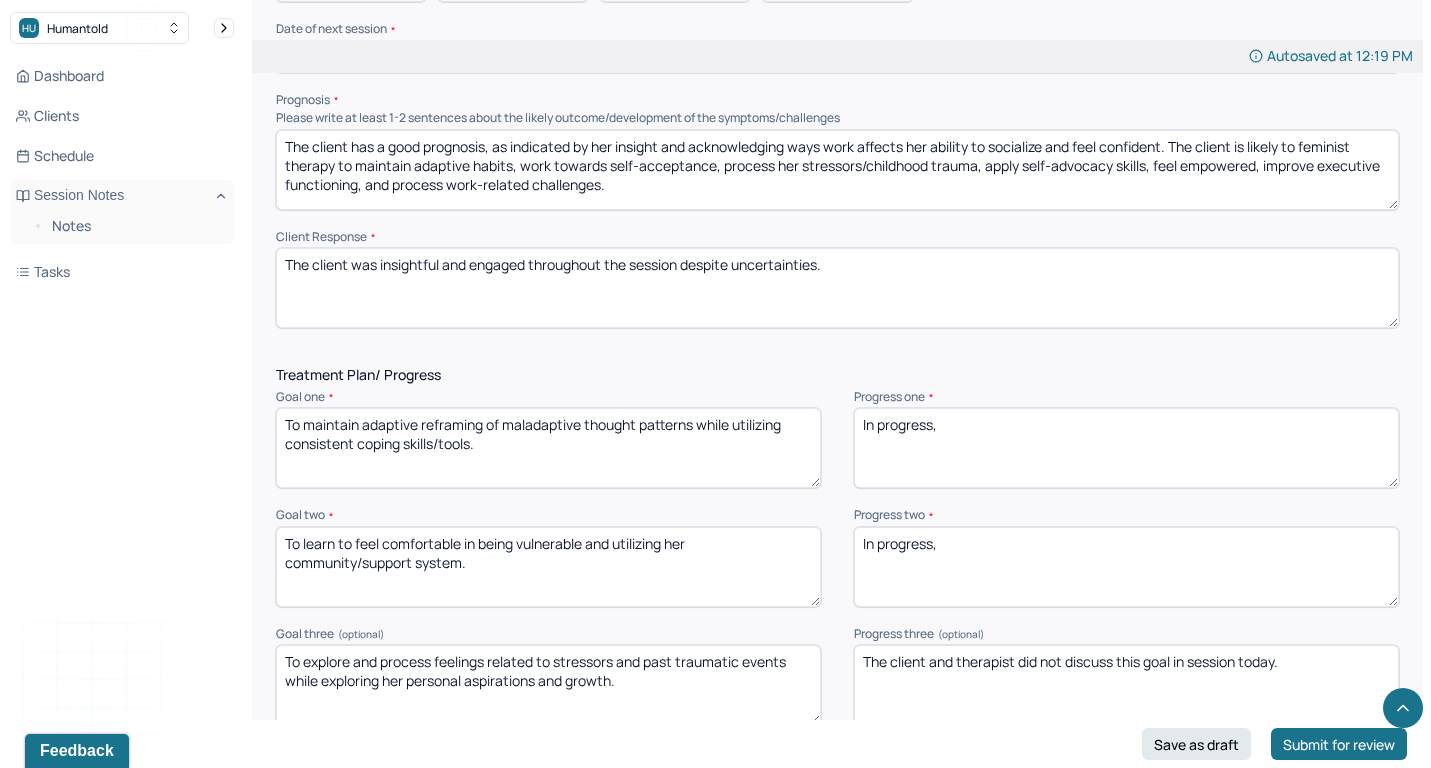 scroll, scrollTop: 2361, scrollLeft: 0, axis: vertical 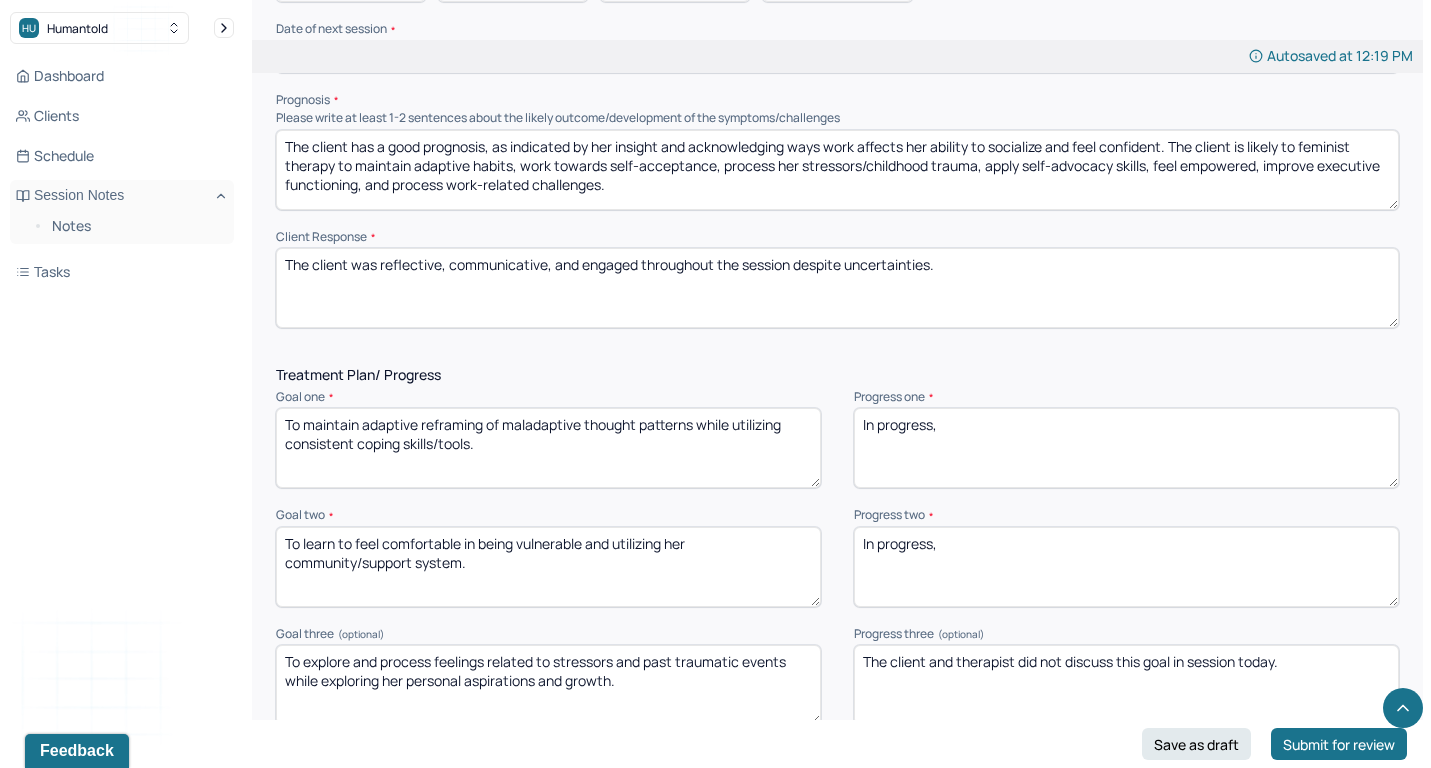 click on "The client was reflective,  and engaged throughout the session despite uncertainties." at bounding box center [837, 288] 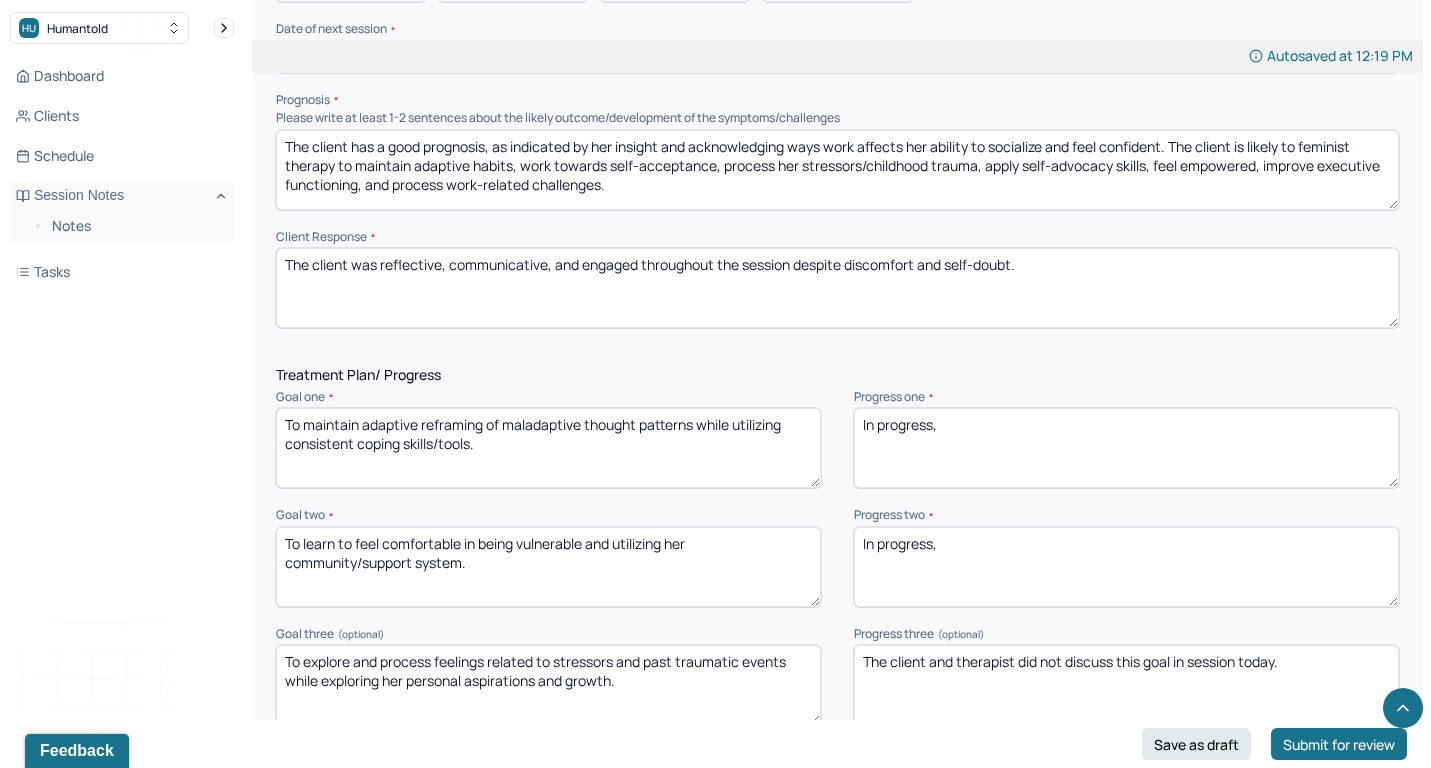 type on "The client was reflective, communicative, and engaged throughout the session despite discomfort and self-doubt." 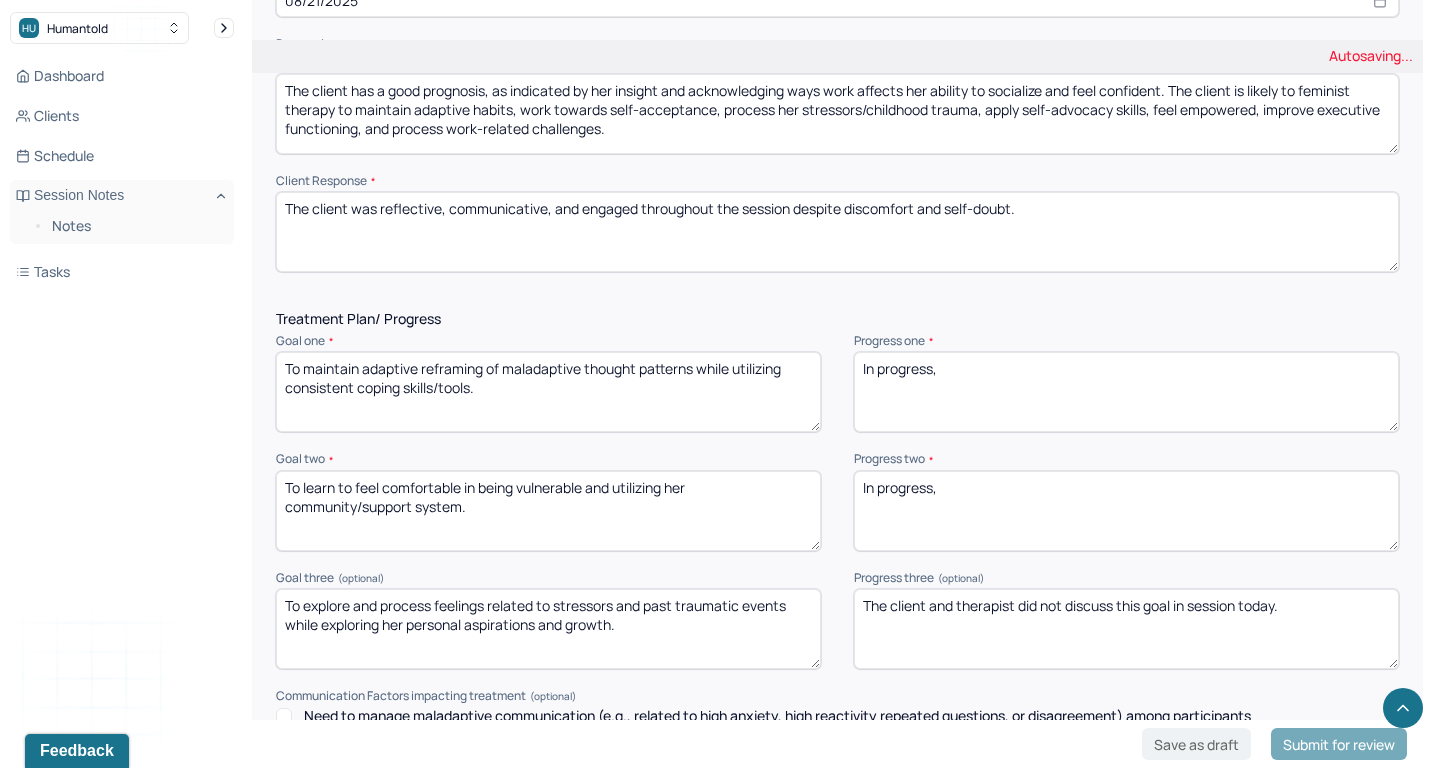 scroll, scrollTop: 2446, scrollLeft: 0, axis: vertical 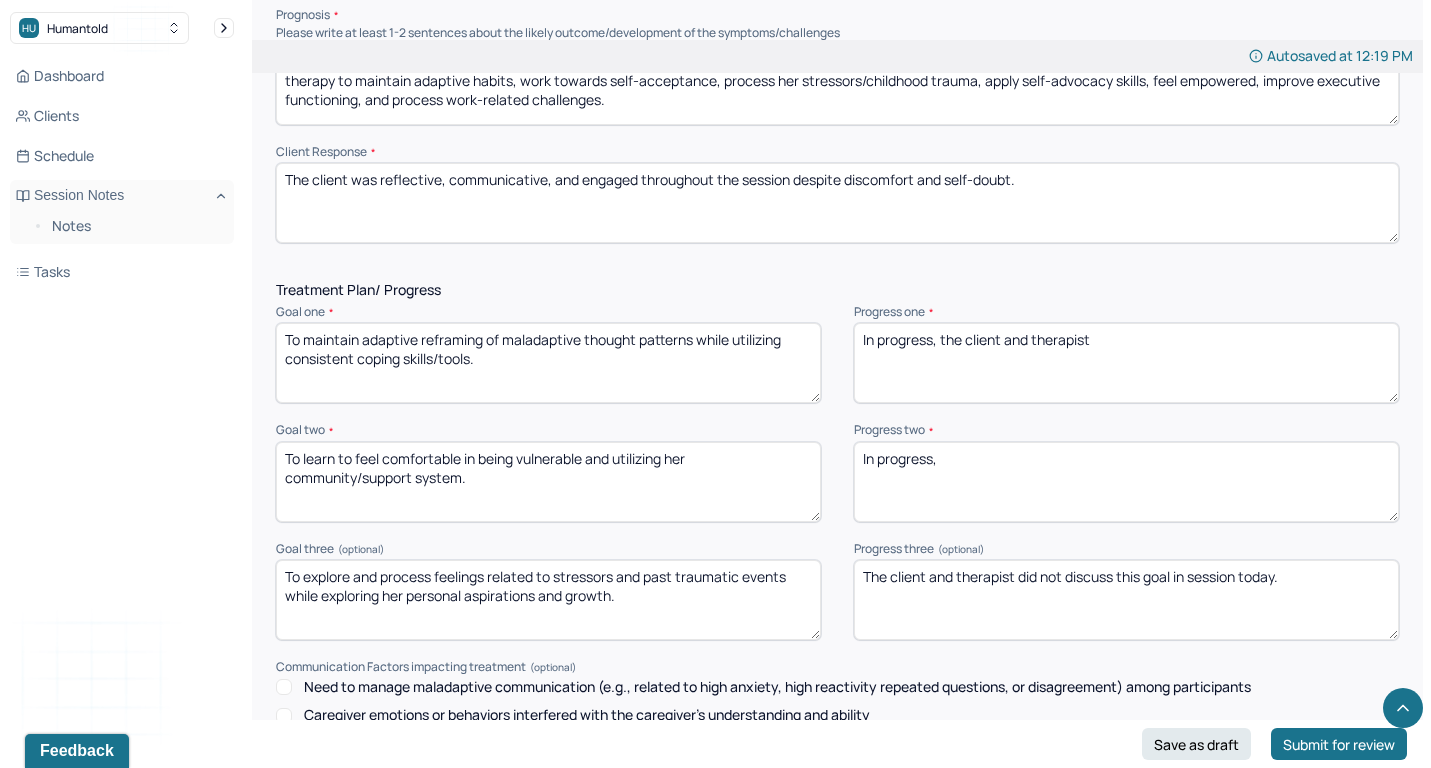drag, startPoint x: 1008, startPoint y: 287, endPoint x: 1153, endPoint y: 298, distance: 145.41664 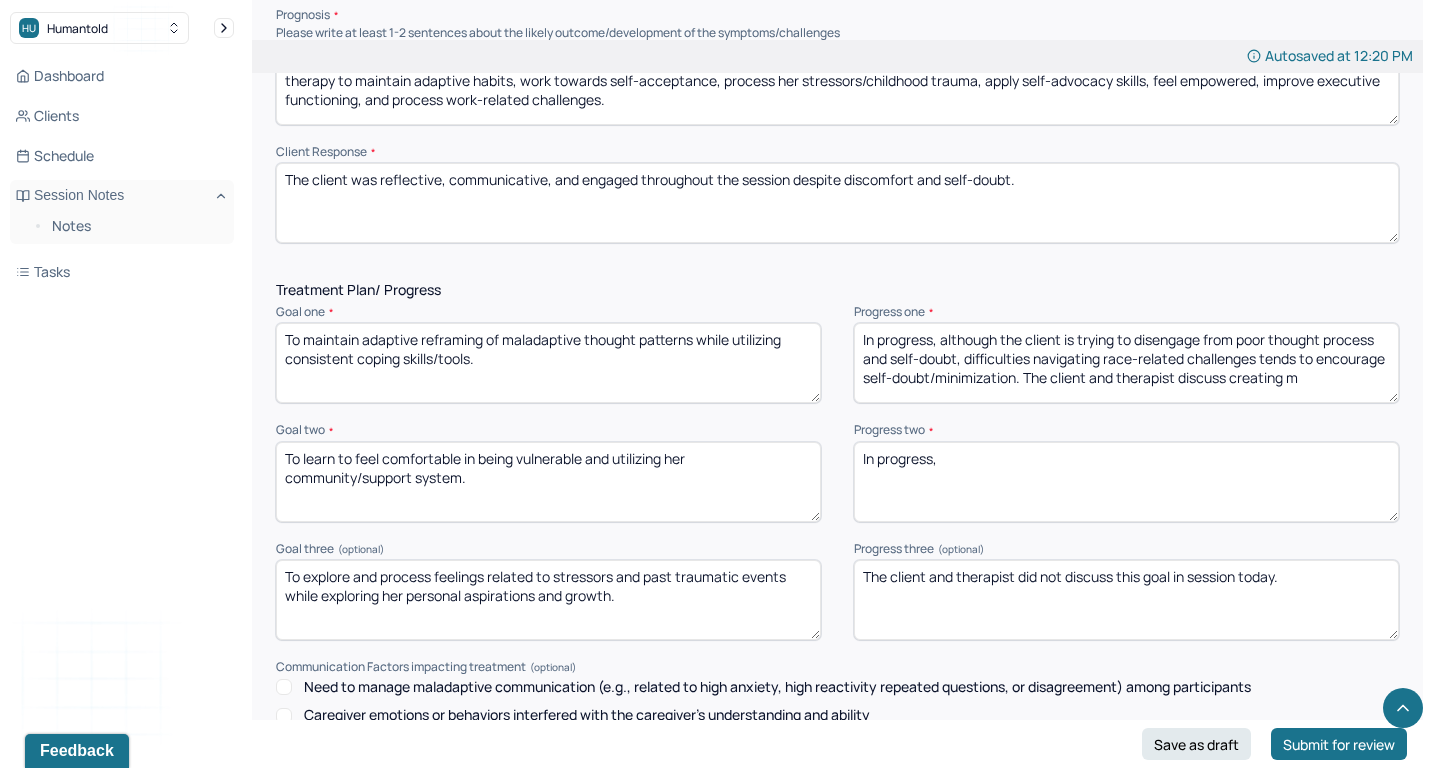 drag, startPoint x: 1029, startPoint y: 326, endPoint x: 1443, endPoint y: 350, distance: 414.69507 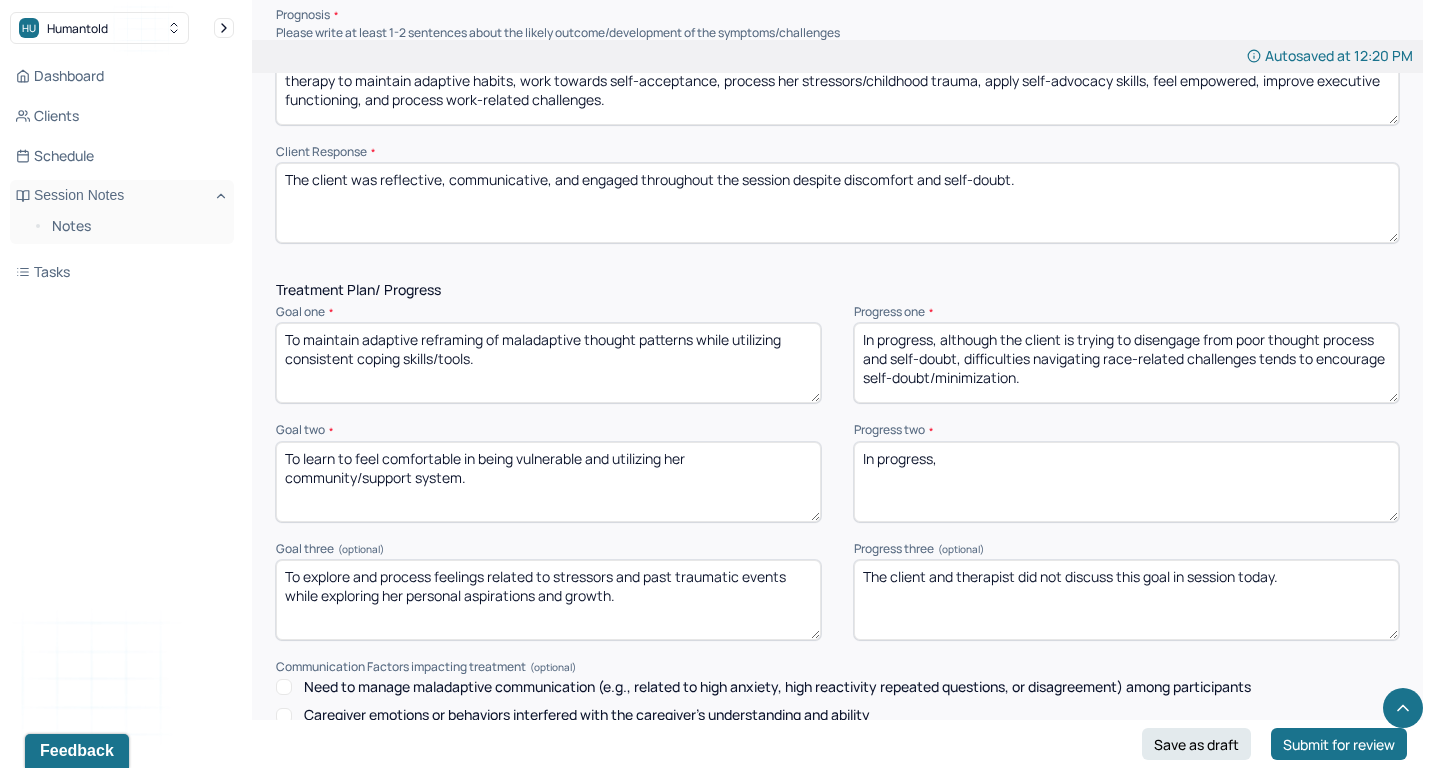 type on "In progress, although the client is trying to disengage from poor thought process and self-doubt, difficulties navigating race-related challenges tends to encourage self-doubt/minimization." 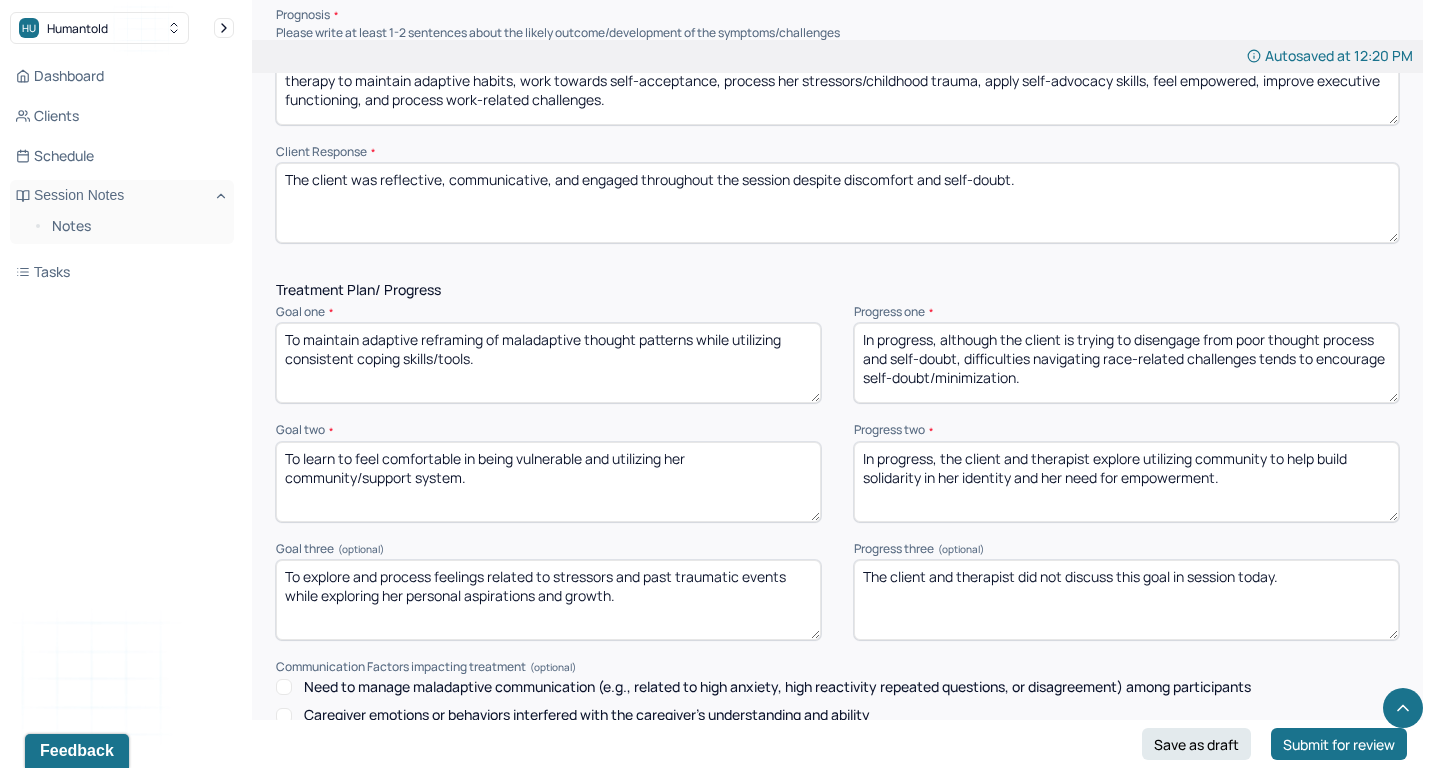 type on "In progress, the client and therapist explore utilizing community to help build solidarity in her identity and her need for empowerment." 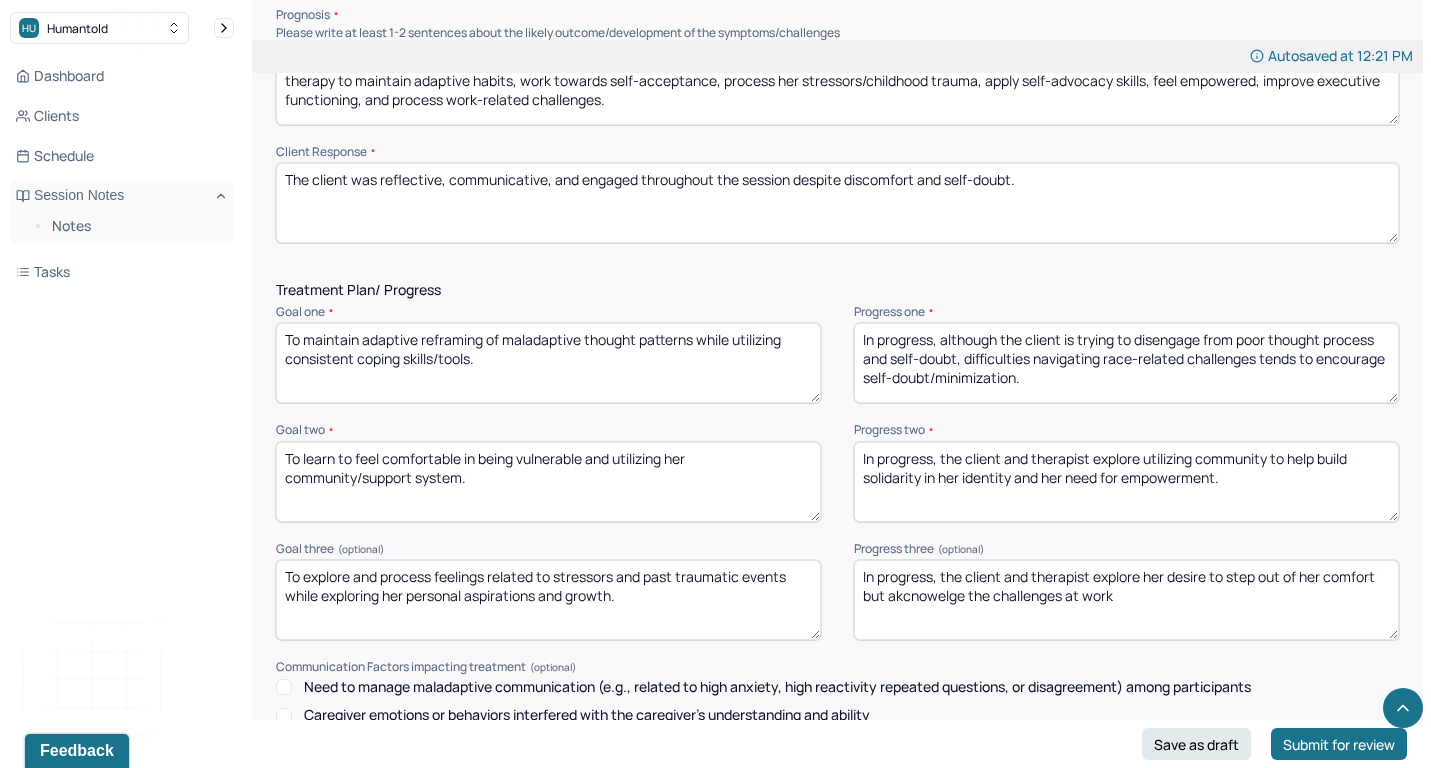 click on "In progress, the client and therapist explore her desire to" at bounding box center [1126, 600] 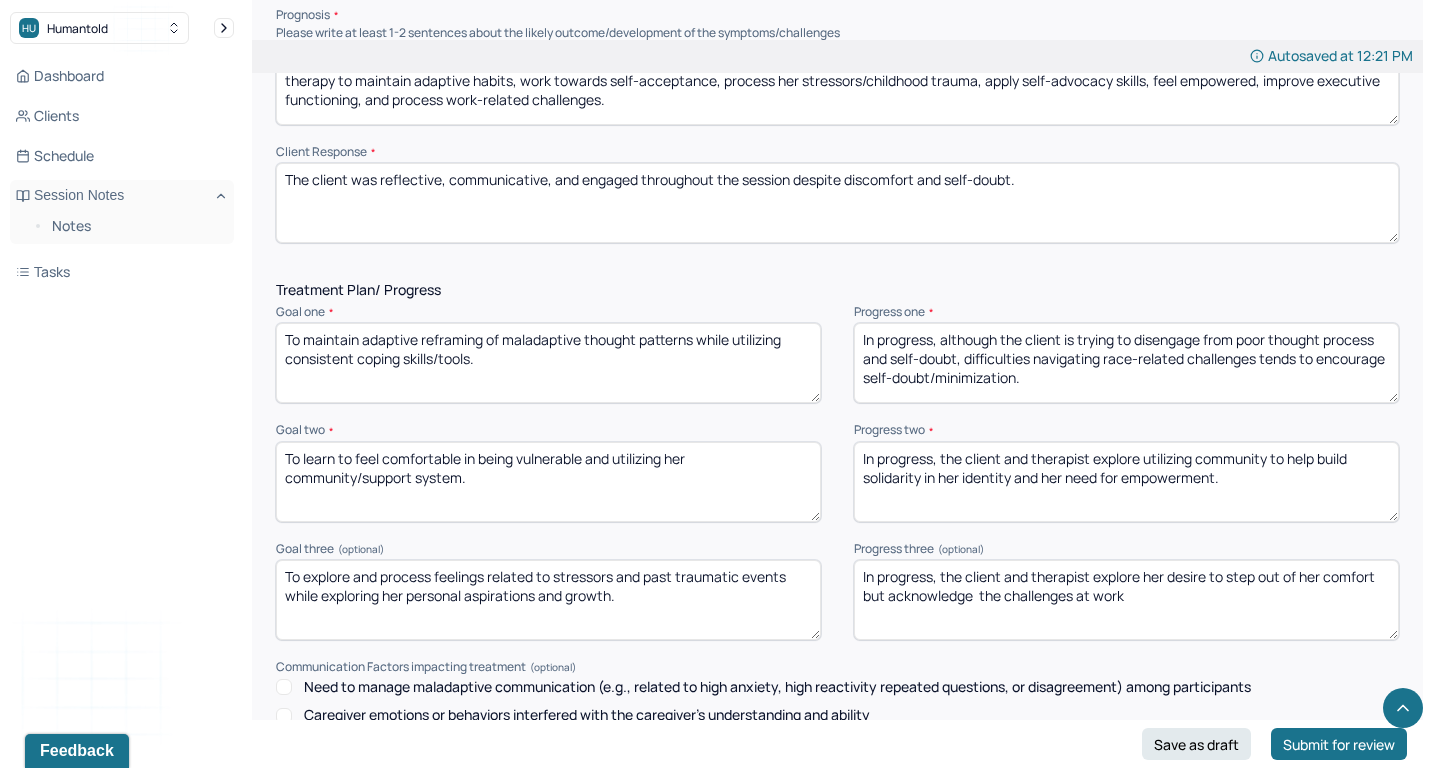 click on "In progress, the client and therapist explore her desire to step out of her comfort but akcnowelge the challenges at work" at bounding box center [1126, 600] 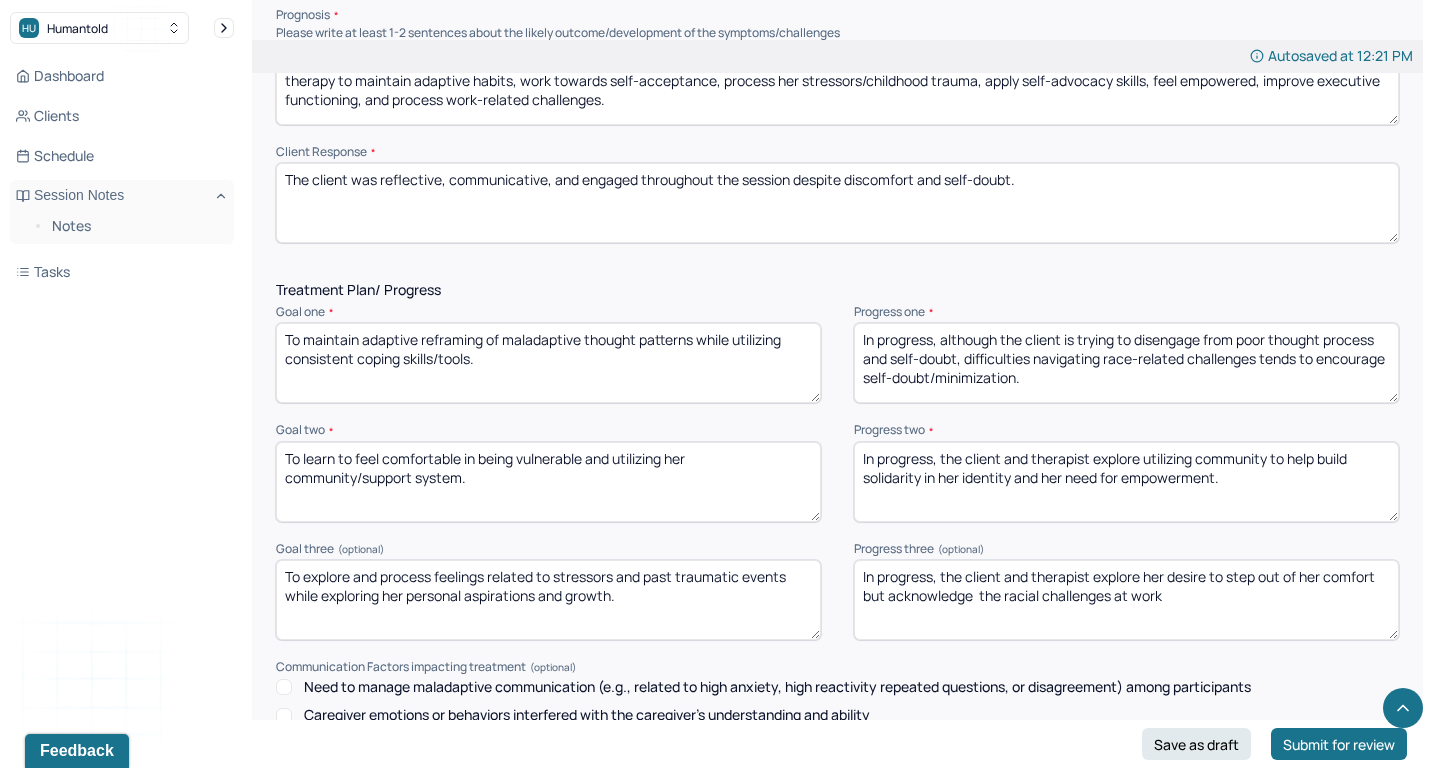 click on "In progress, the client and therapist explore her desire to step out of her comfort but acknowledge  the challenges at work" at bounding box center [1126, 600] 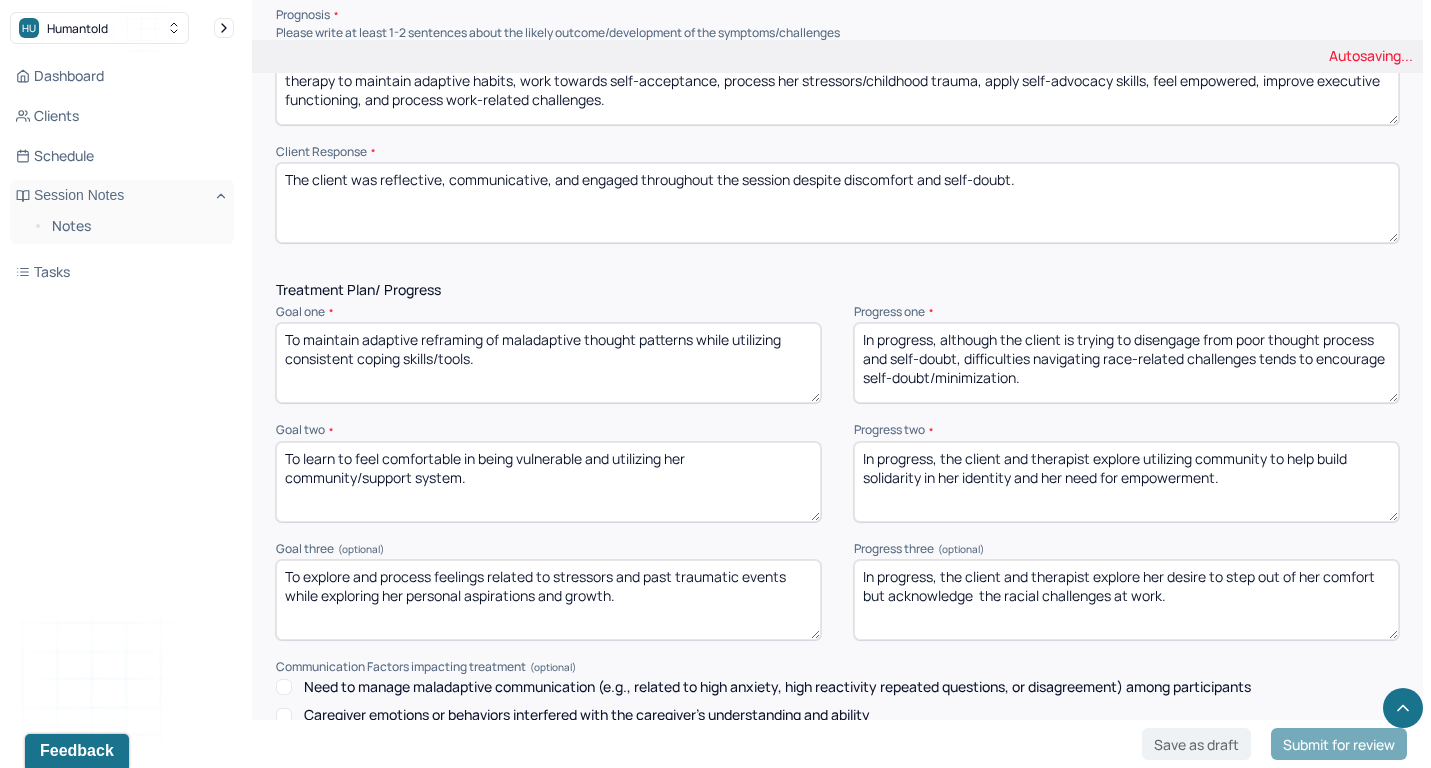 click on "In progress, the client and therapist explore her desire to step out of her comfort but acknowledge  the racial challenges at work" at bounding box center [1126, 600] 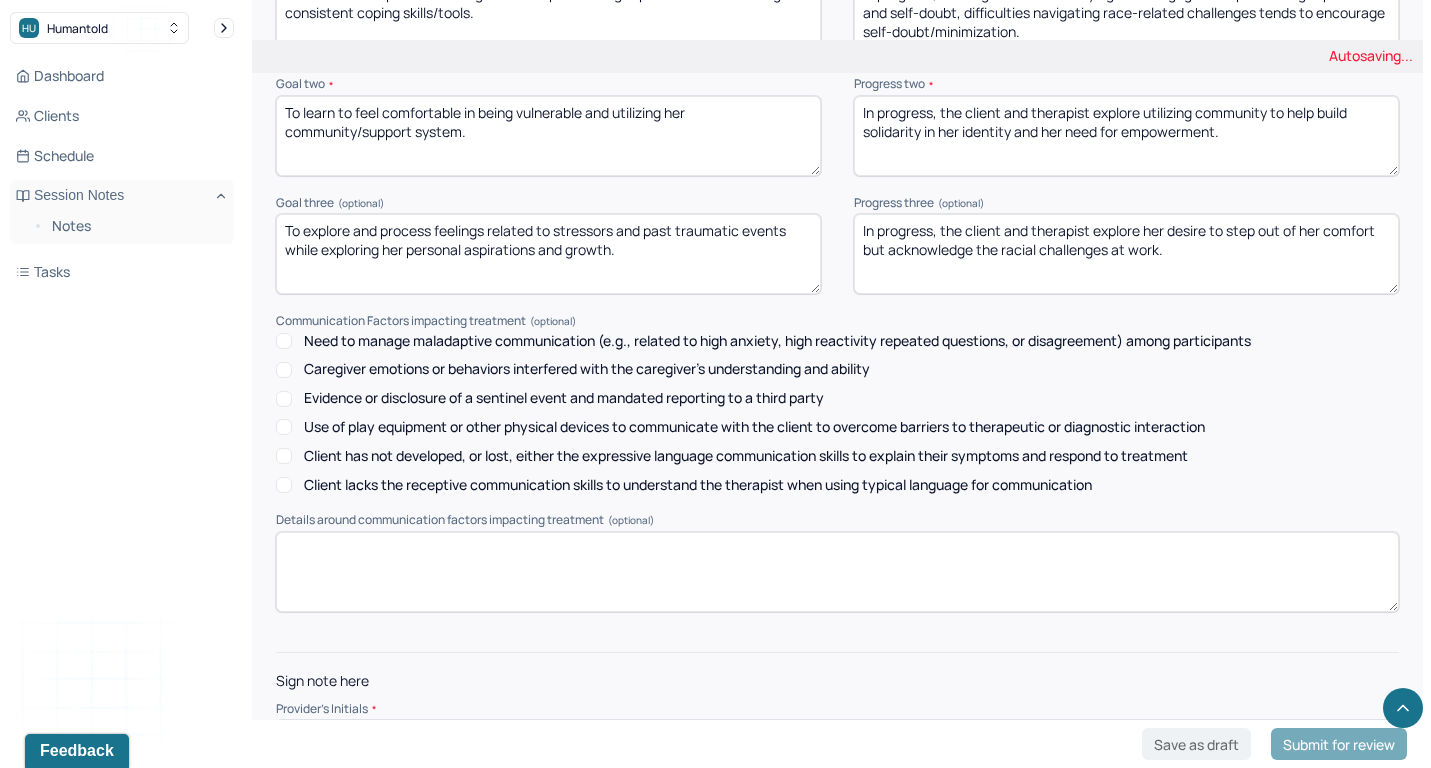 type on "In progress, the client and therapist explore her desire to step out of her comfort but acknowledge the racial challenges at work." 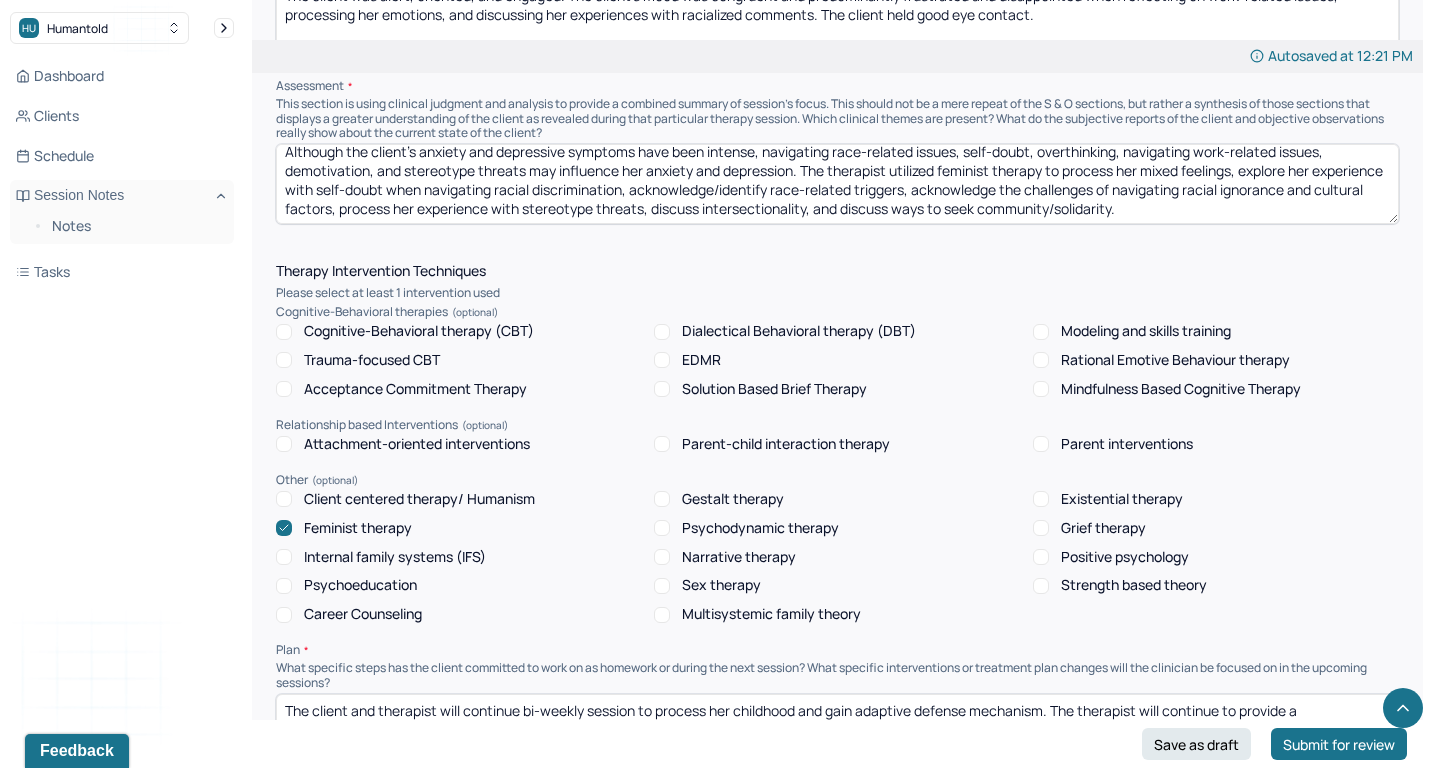 scroll, scrollTop: 1818, scrollLeft: 0, axis: vertical 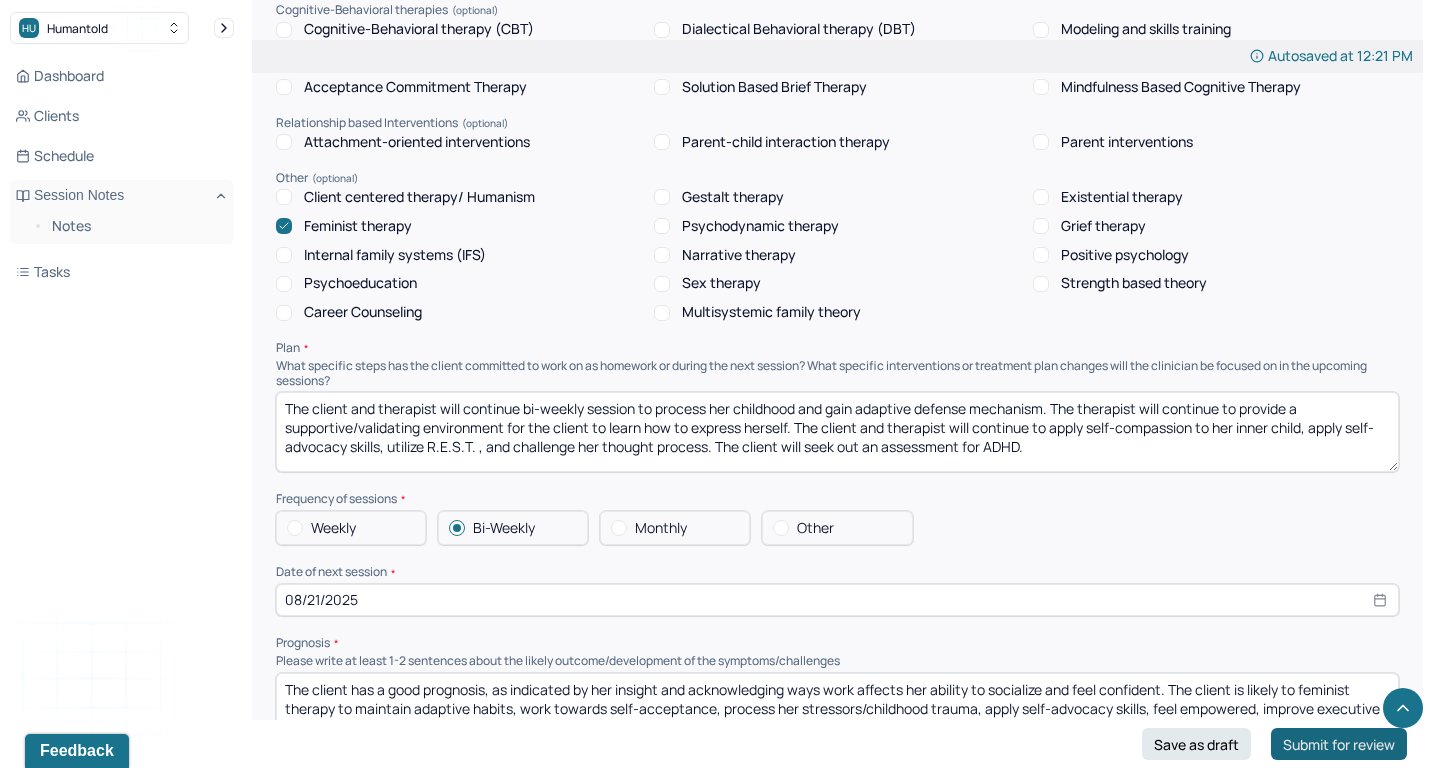 type on "cr" 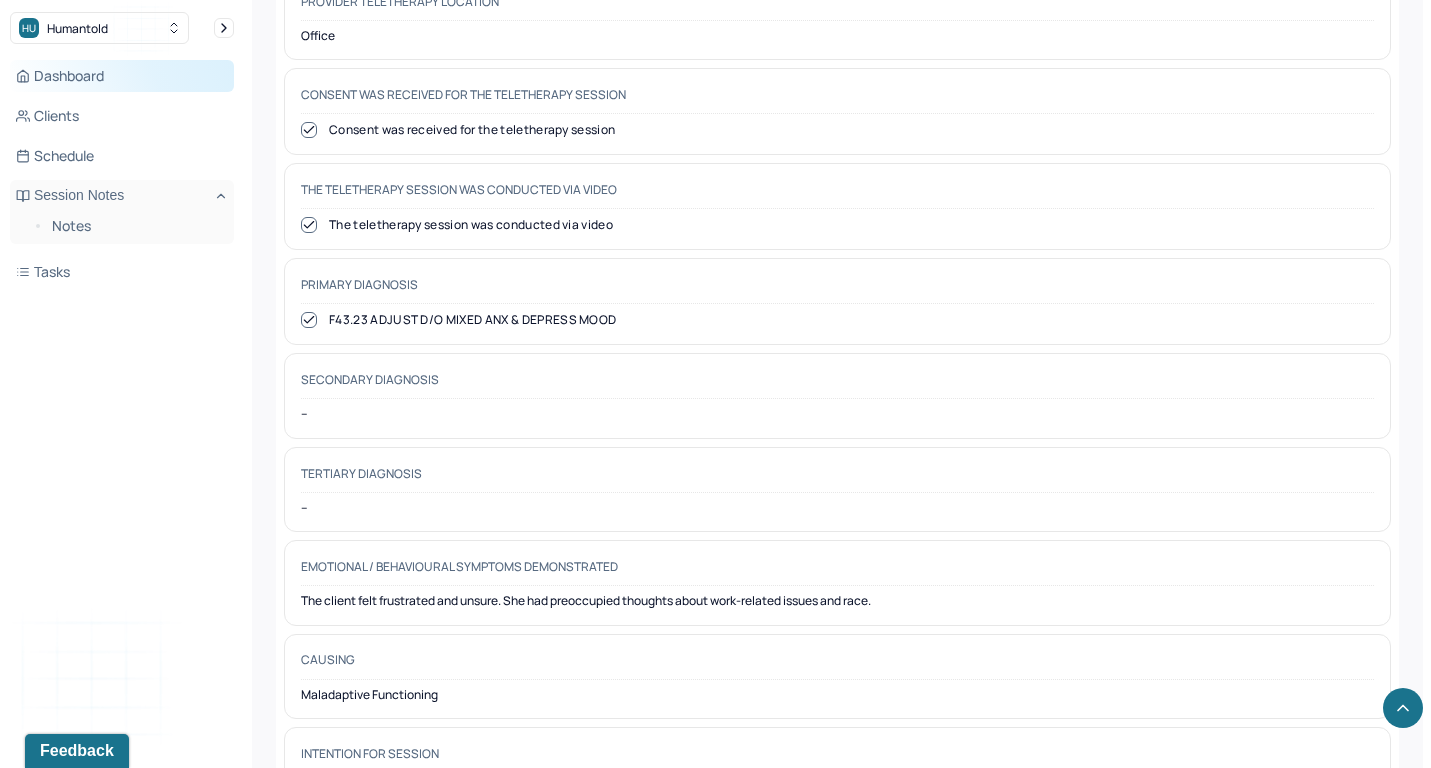 click on "Dashboard" at bounding box center [122, 76] 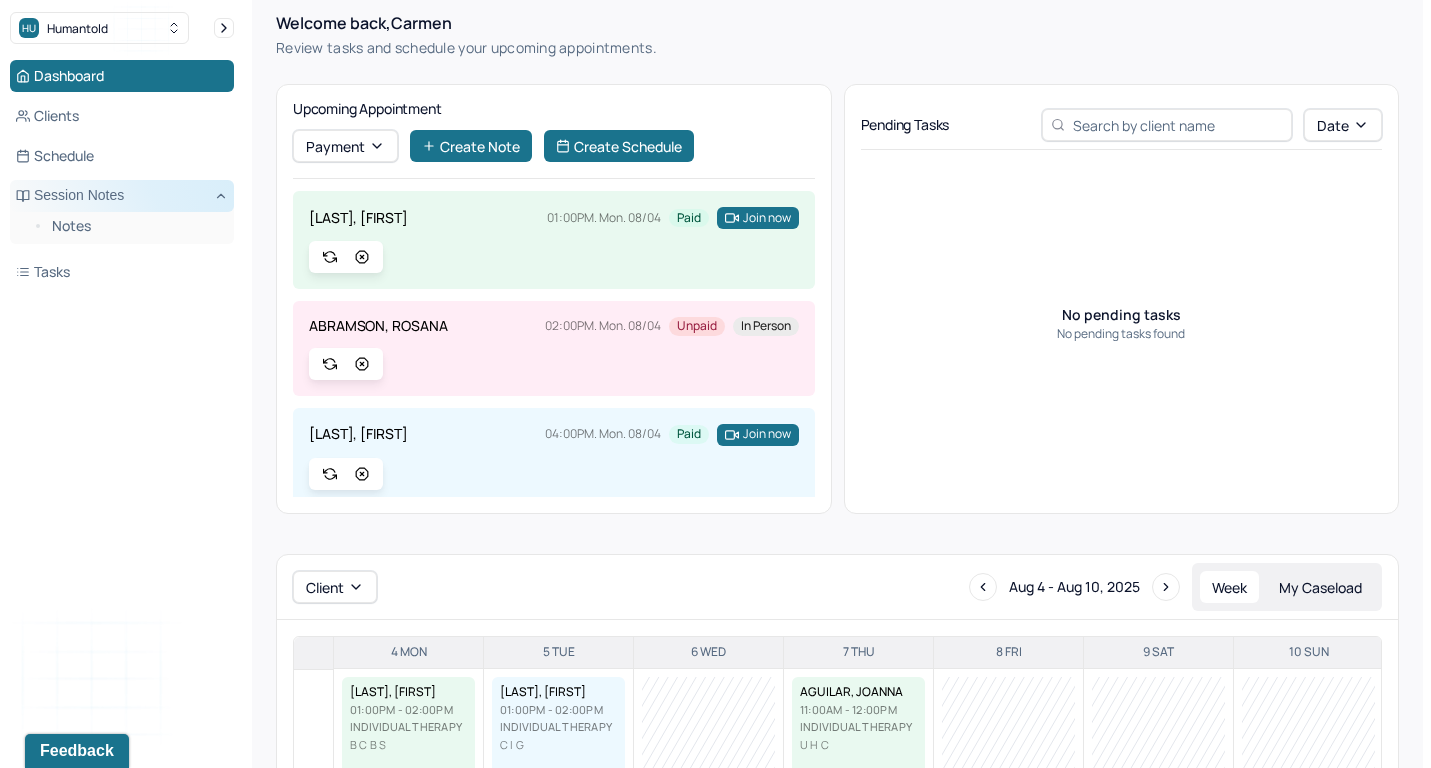 scroll, scrollTop: 27, scrollLeft: 0, axis: vertical 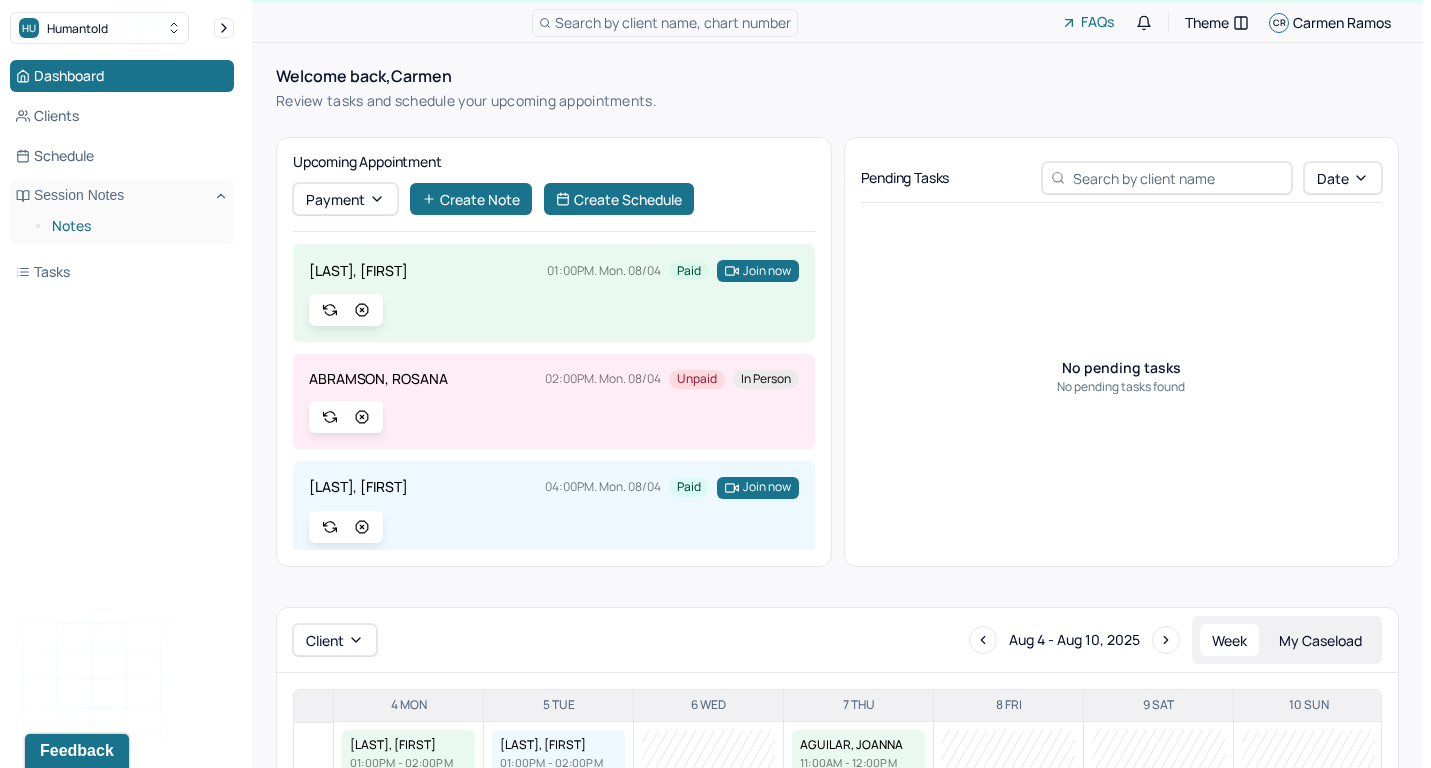 click on "Notes" at bounding box center (135, 226) 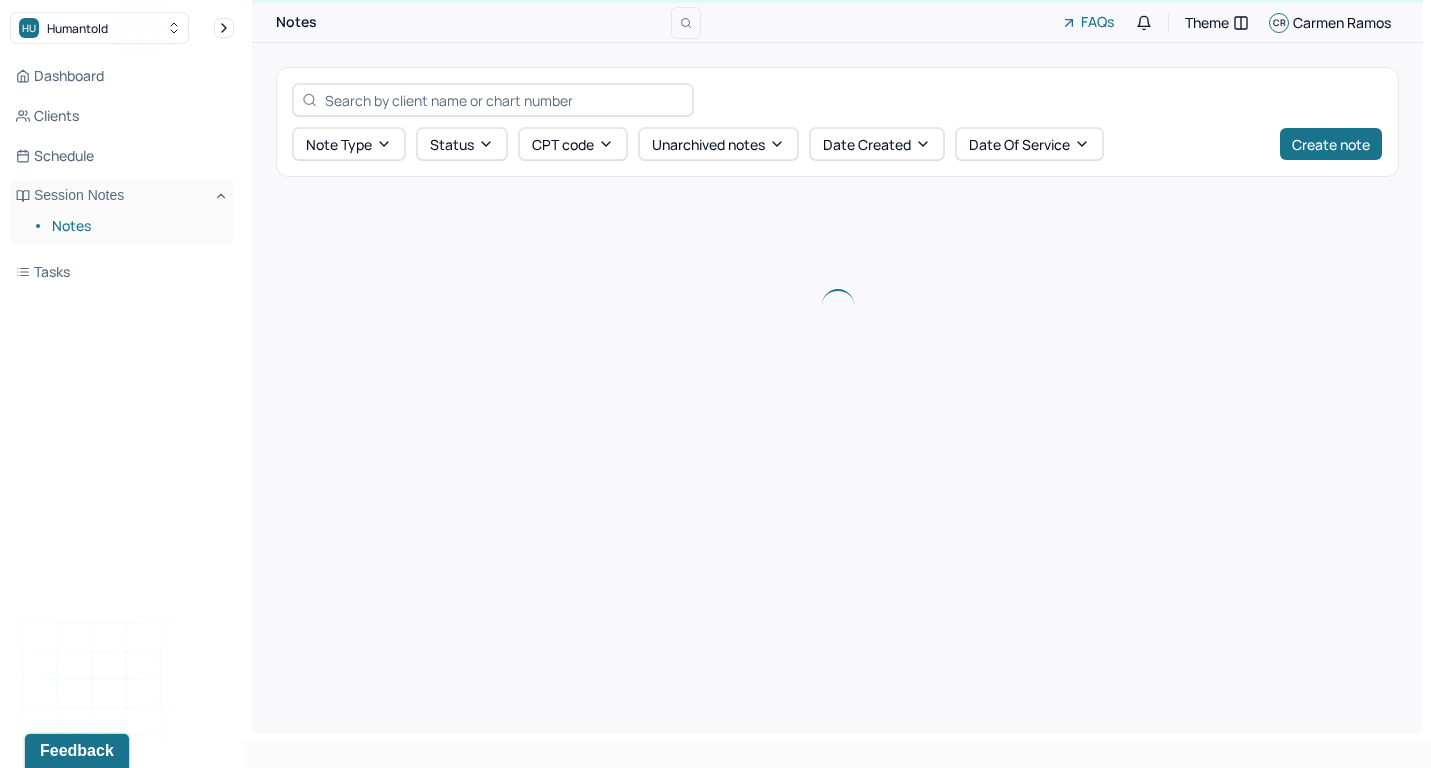 scroll, scrollTop: 0, scrollLeft: 0, axis: both 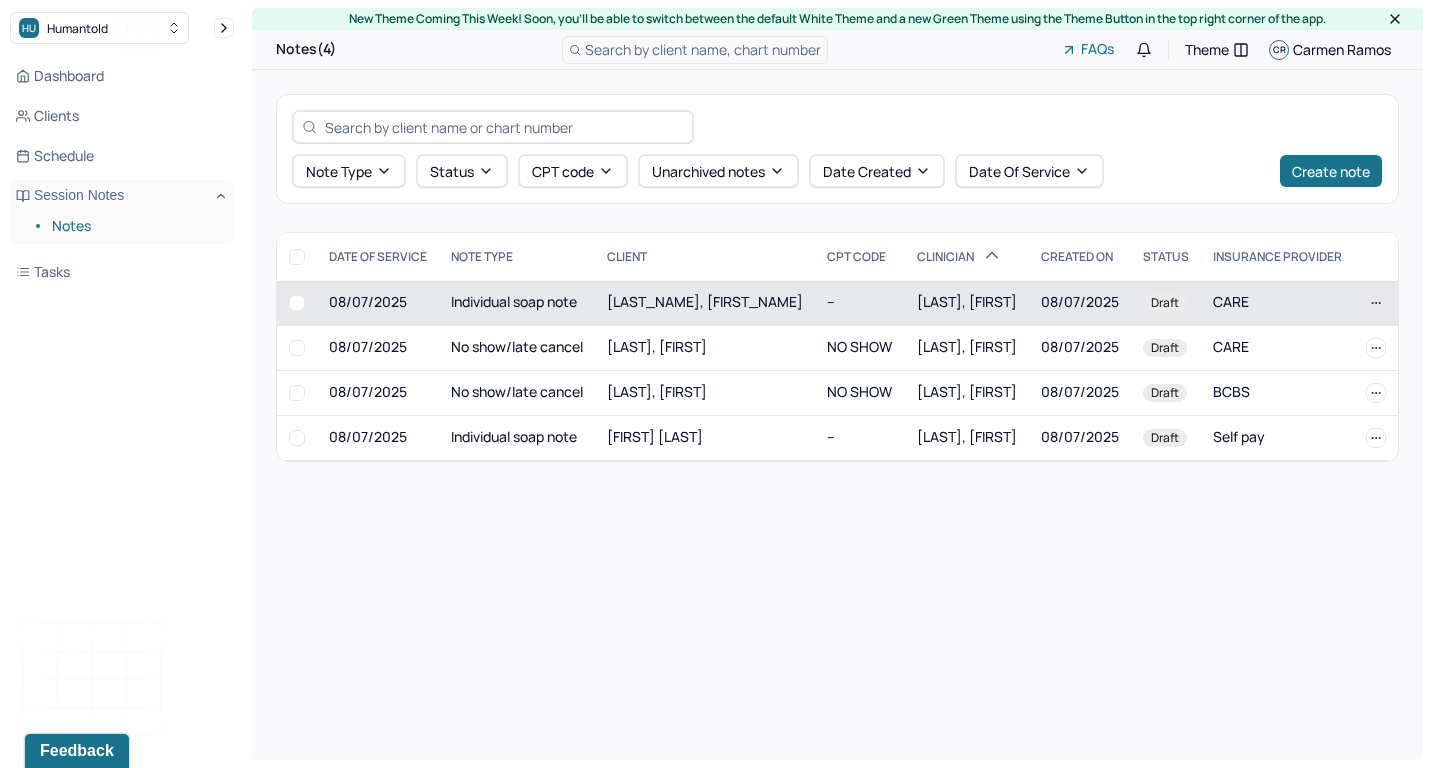 click on "Individual soap note" at bounding box center (517, 303) 